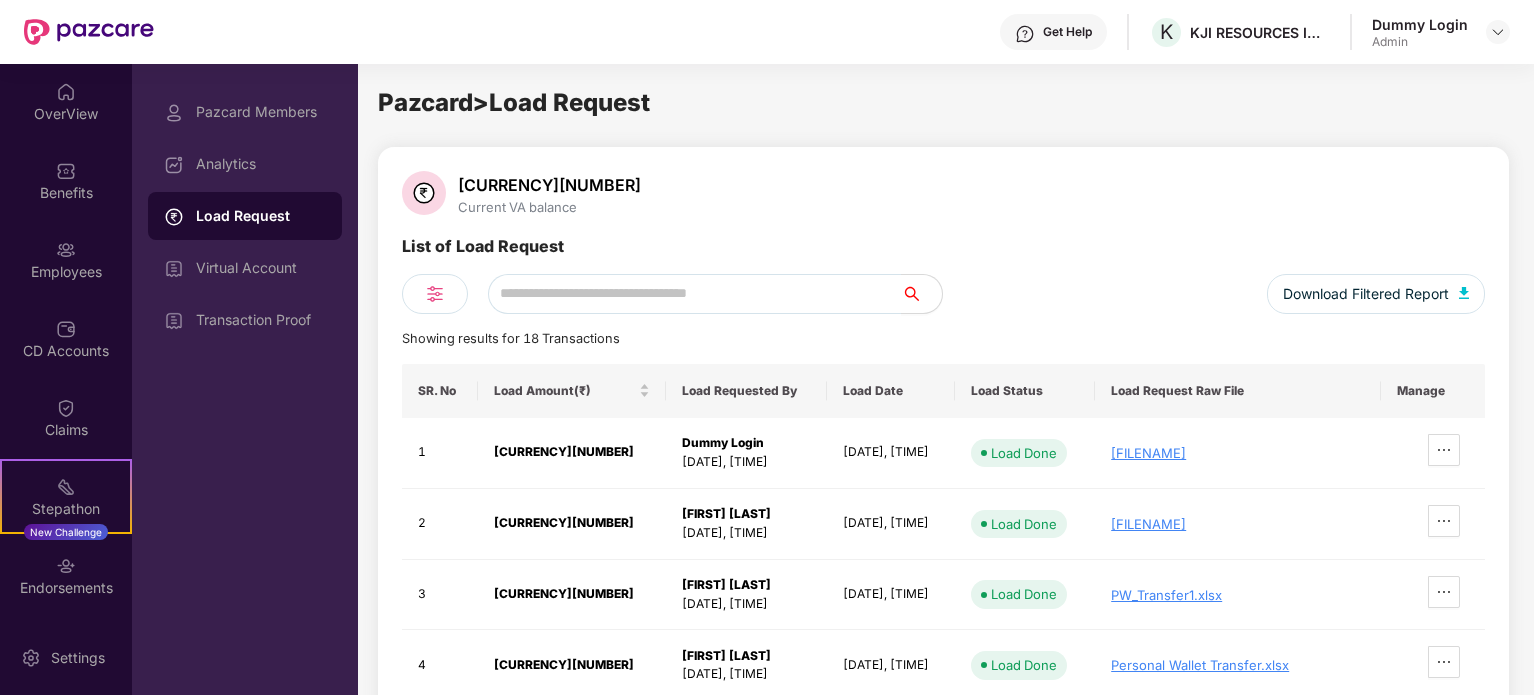scroll, scrollTop: 0, scrollLeft: 0, axis: both 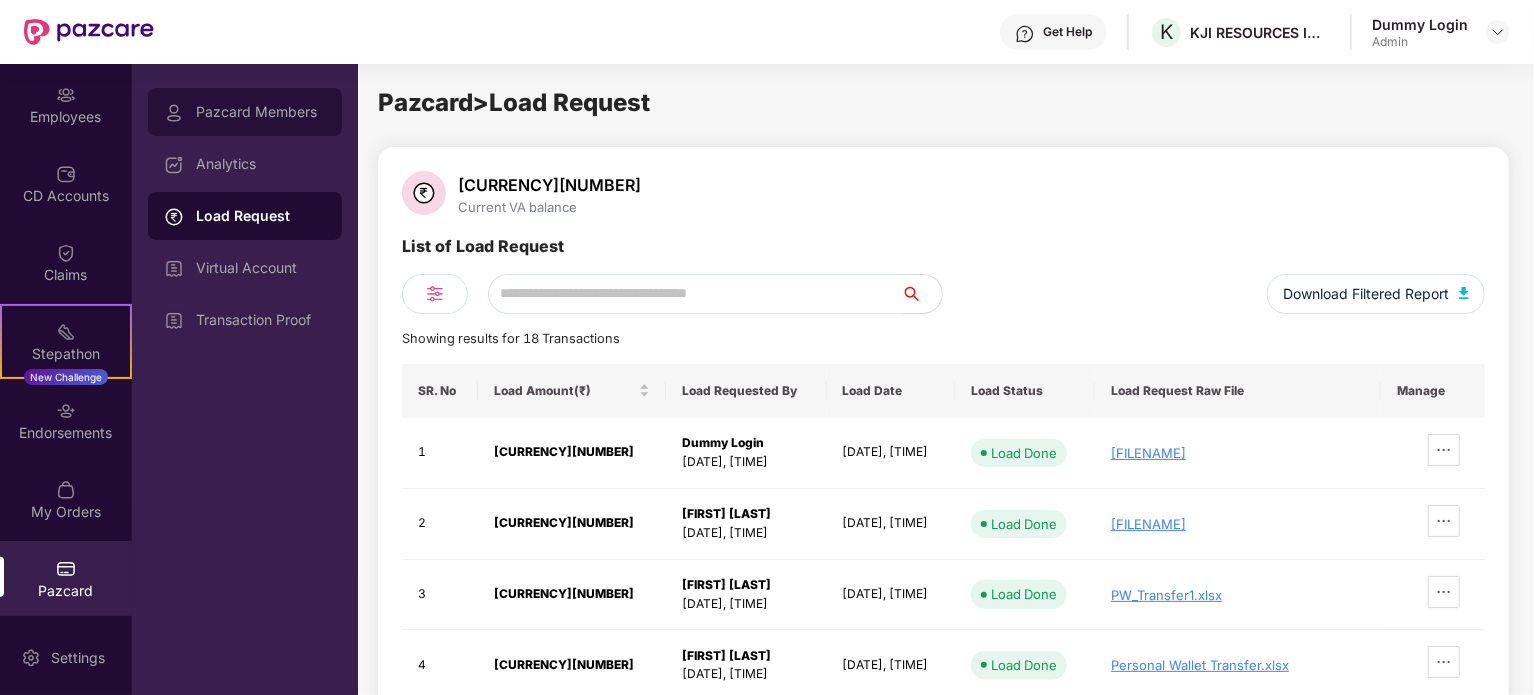 click on "Pazcard Members" at bounding box center [261, 112] 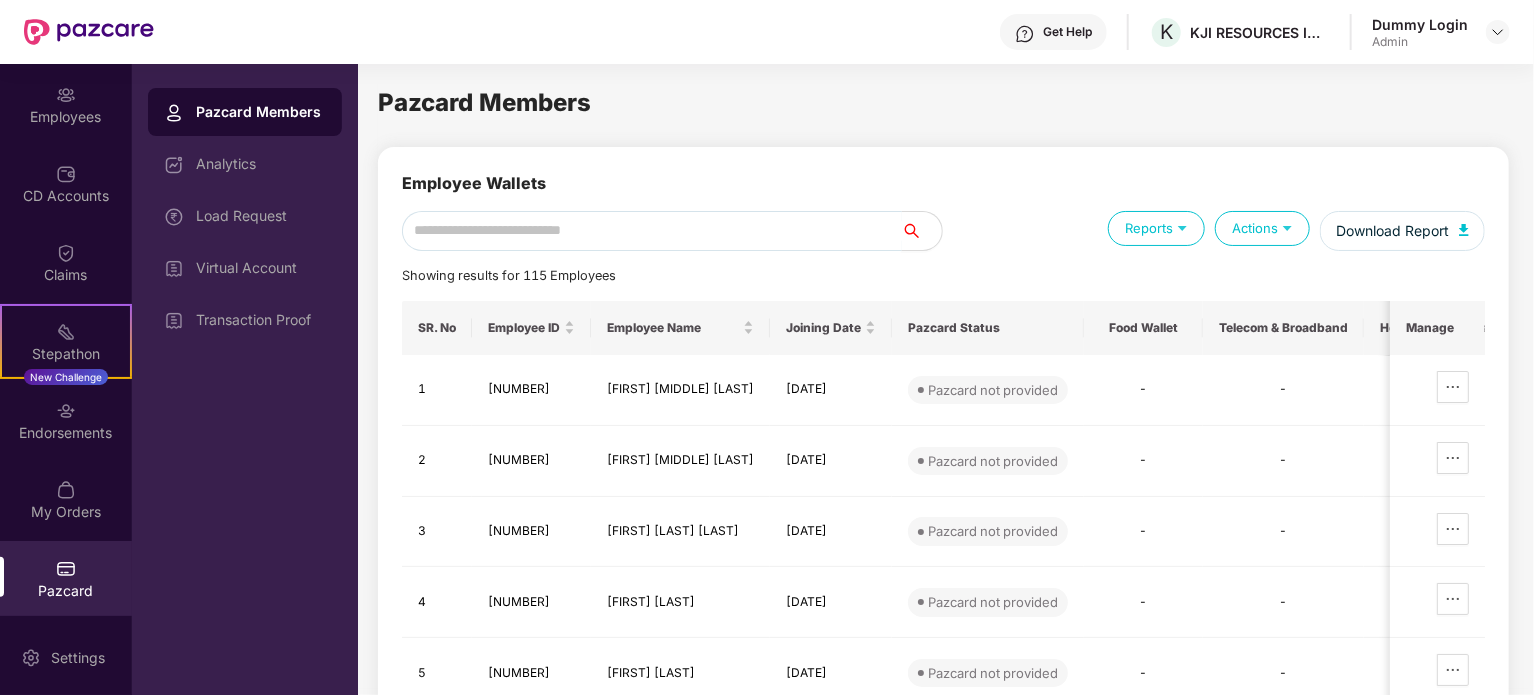 click at bounding box center [652, 231] 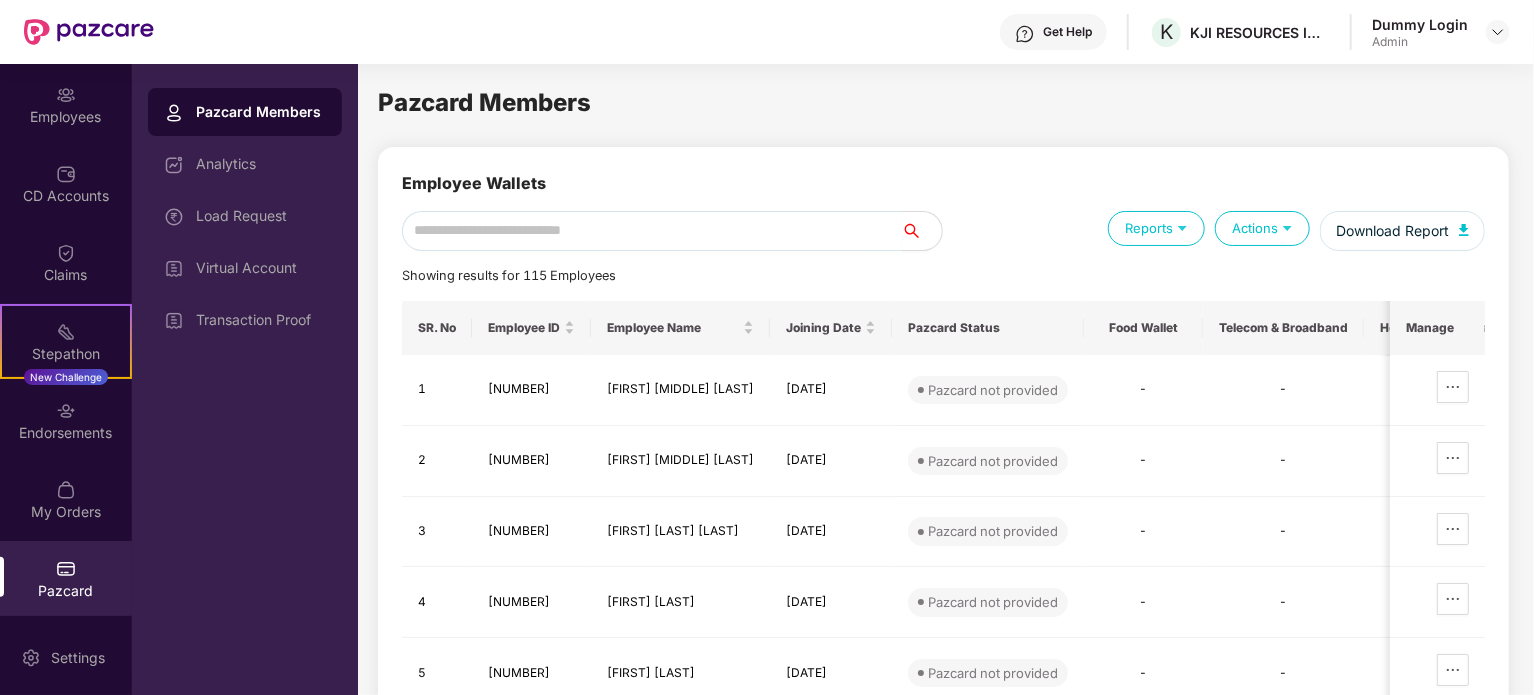 click at bounding box center [652, 231] 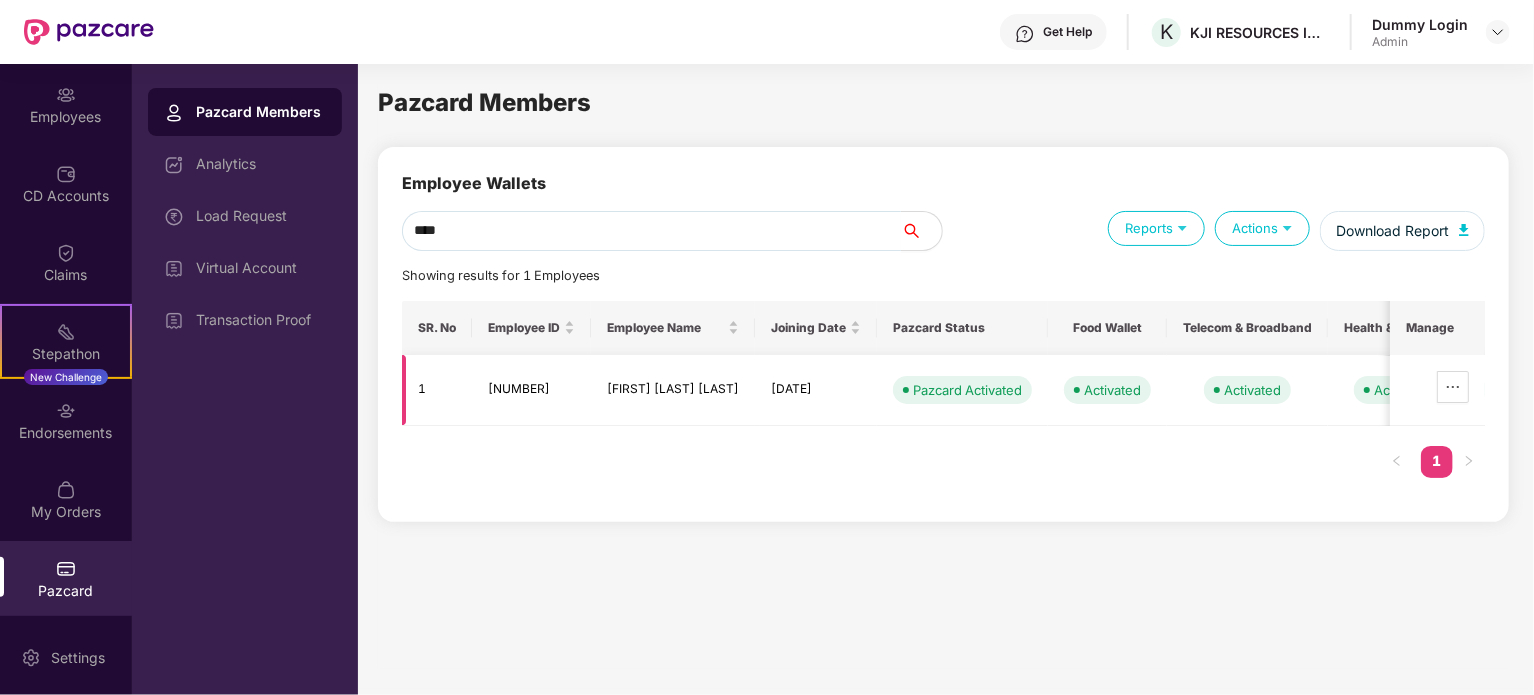 click on "[NUMBER]" at bounding box center [531, 390] 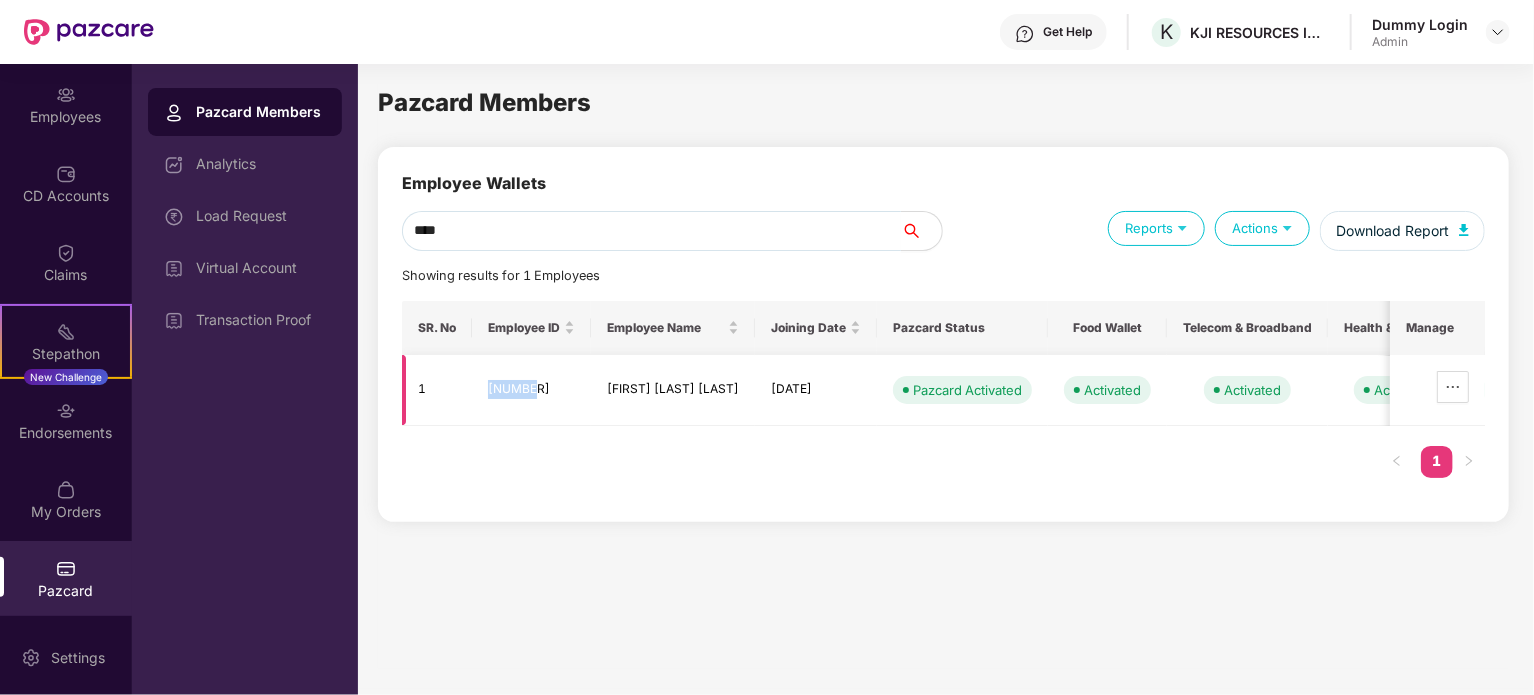 click on "[NUMBER]" at bounding box center (531, 390) 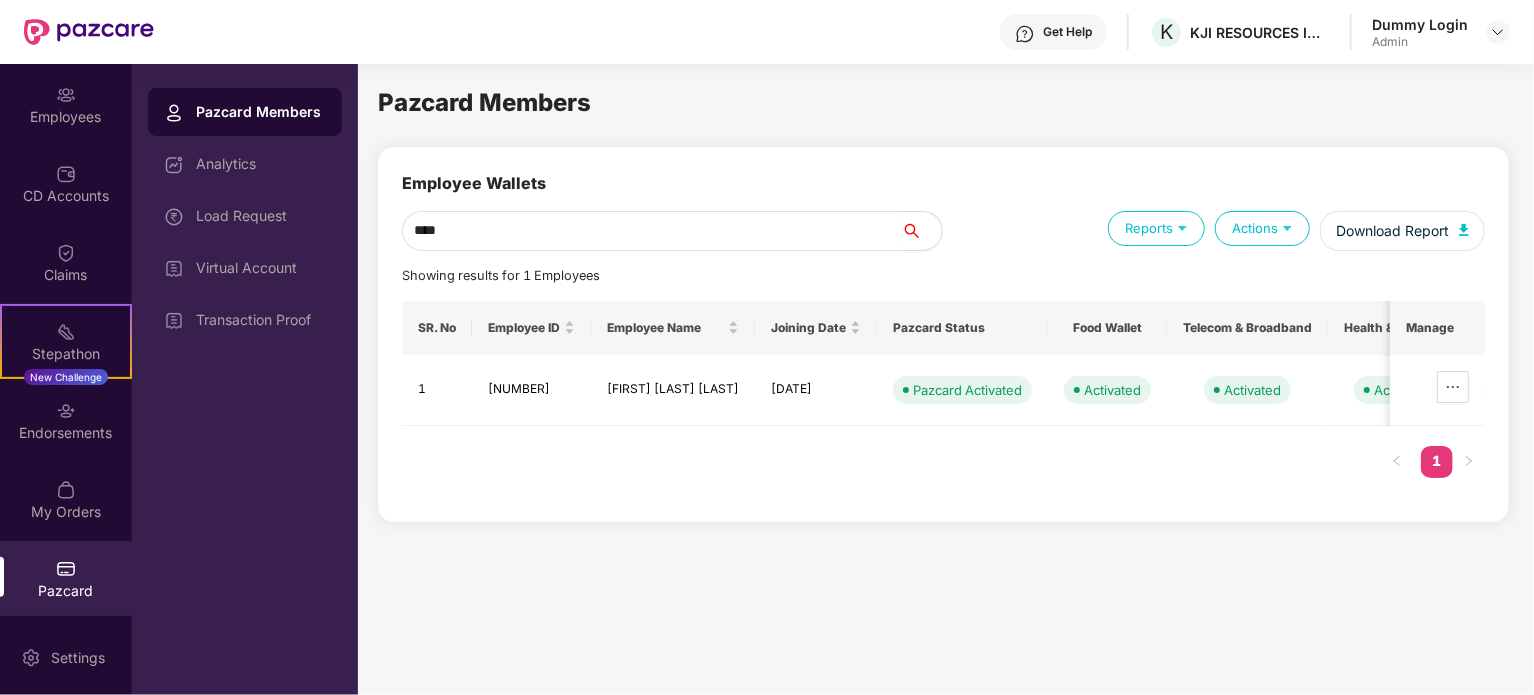 drag, startPoint x: 484, startPoint y: 227, endPoint x: 411, endPoint y: 219, distance: 73.43705 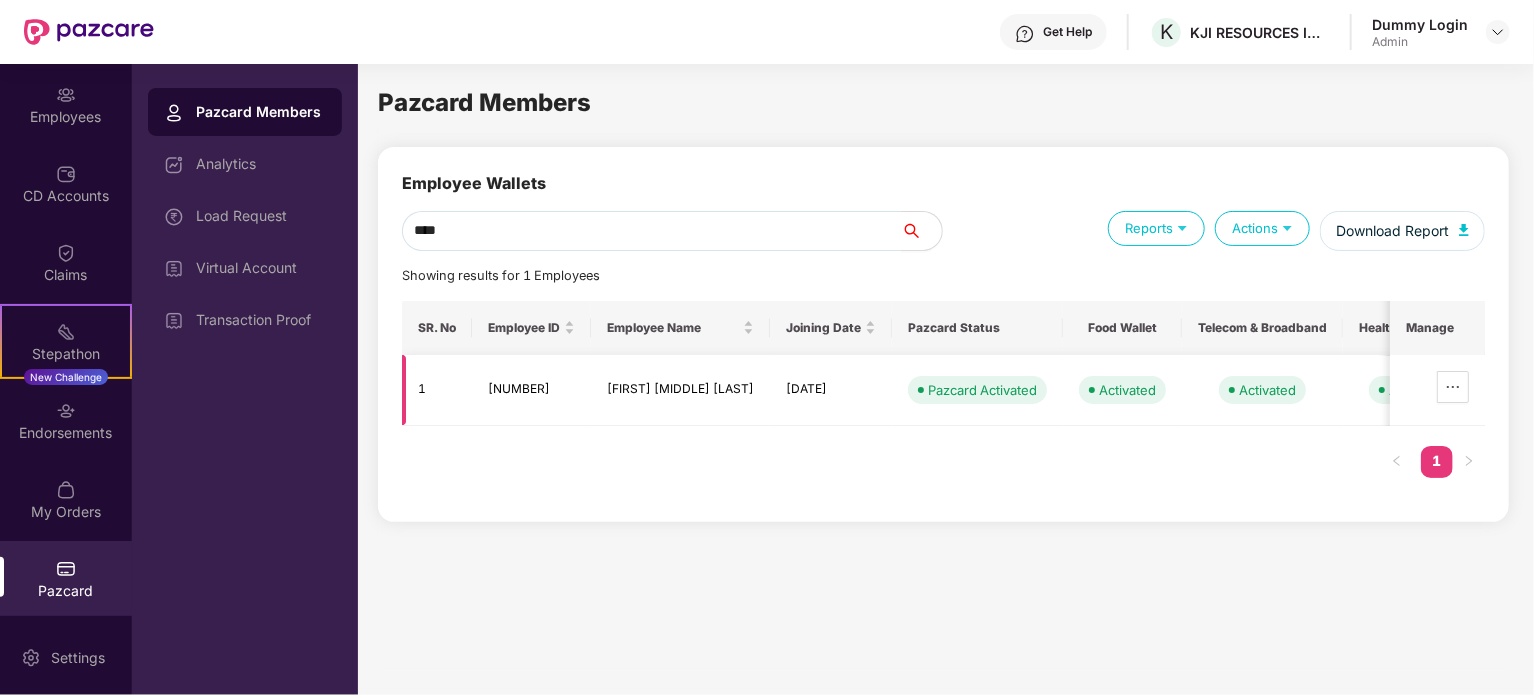 click on "[NUMBER]" at bounding box center [531, 390] 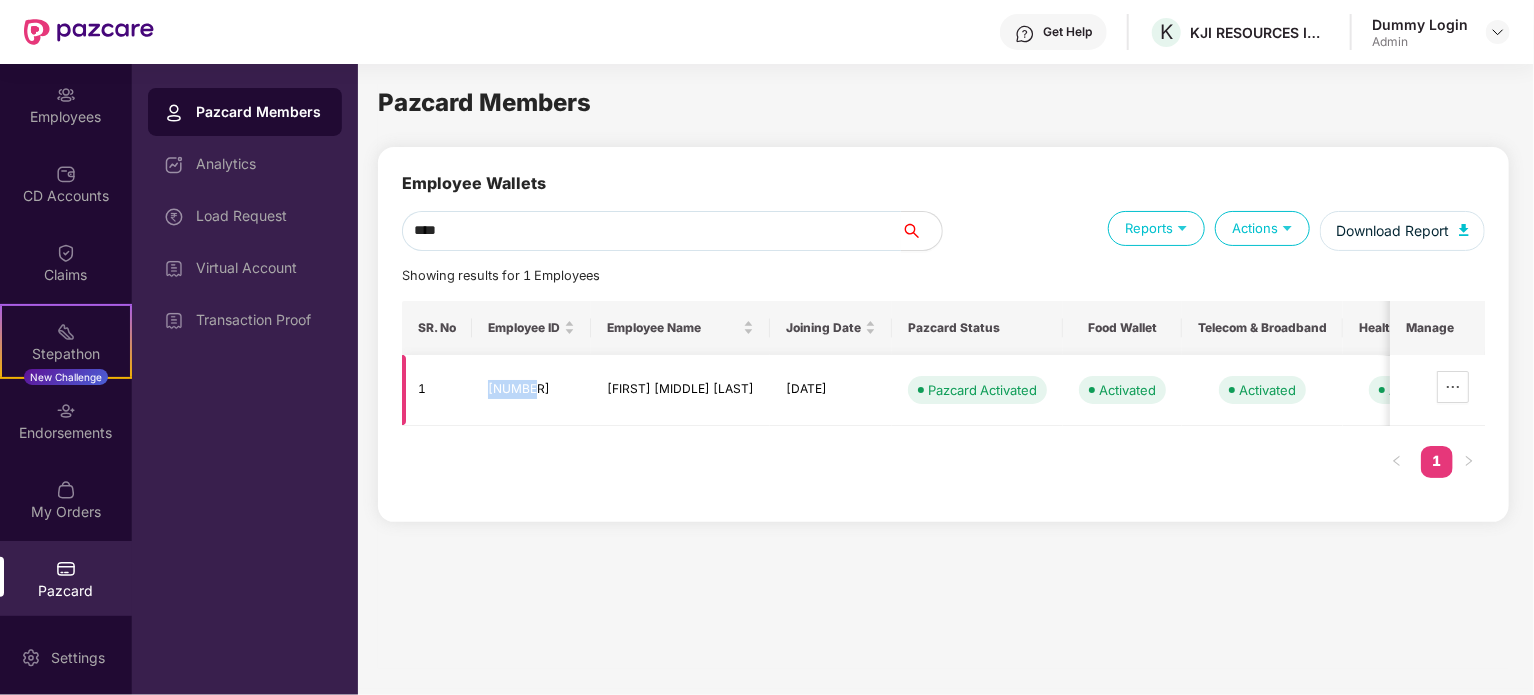 click on "[NUMBER]" at bounding box center (531, 390) 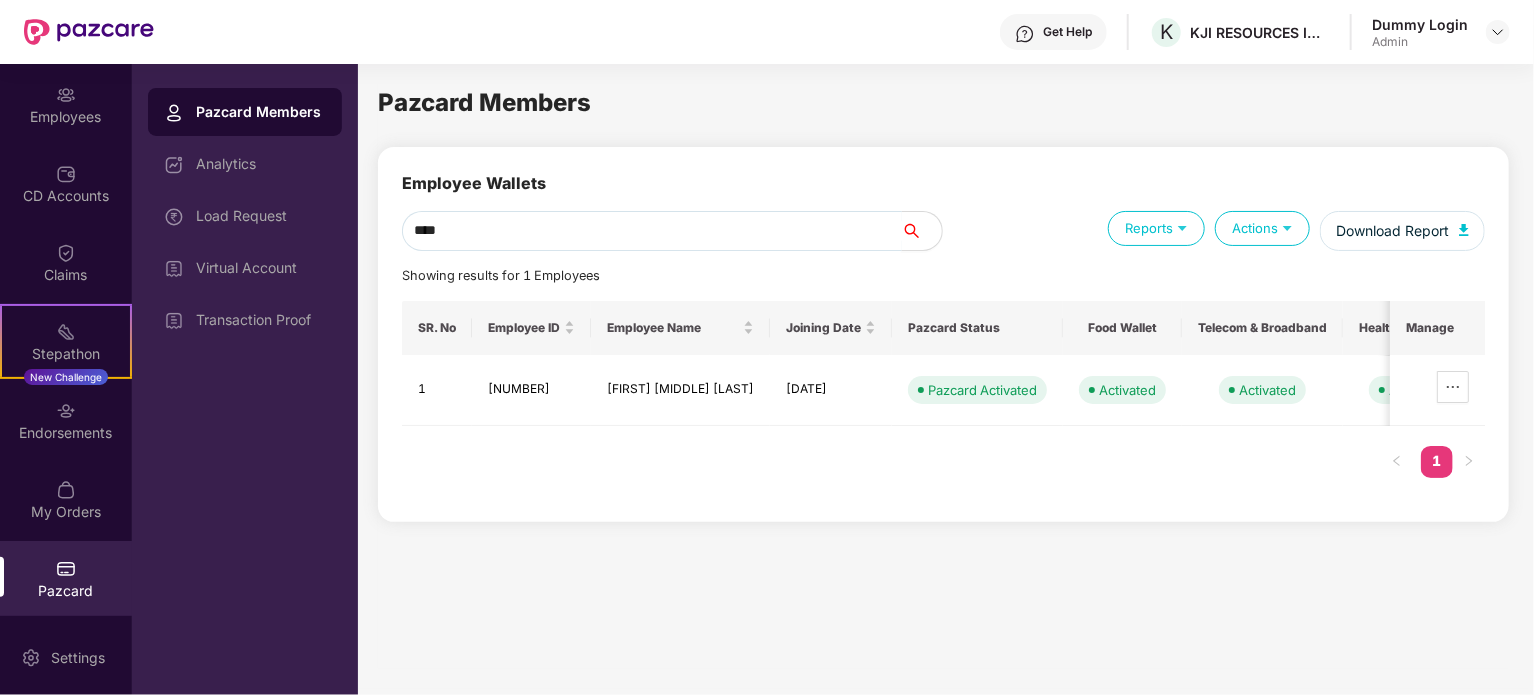 drag, startPoint x: 464, startPoint y: 233, endPoint x: 416, endPoint y: 228, distance: 48.259712 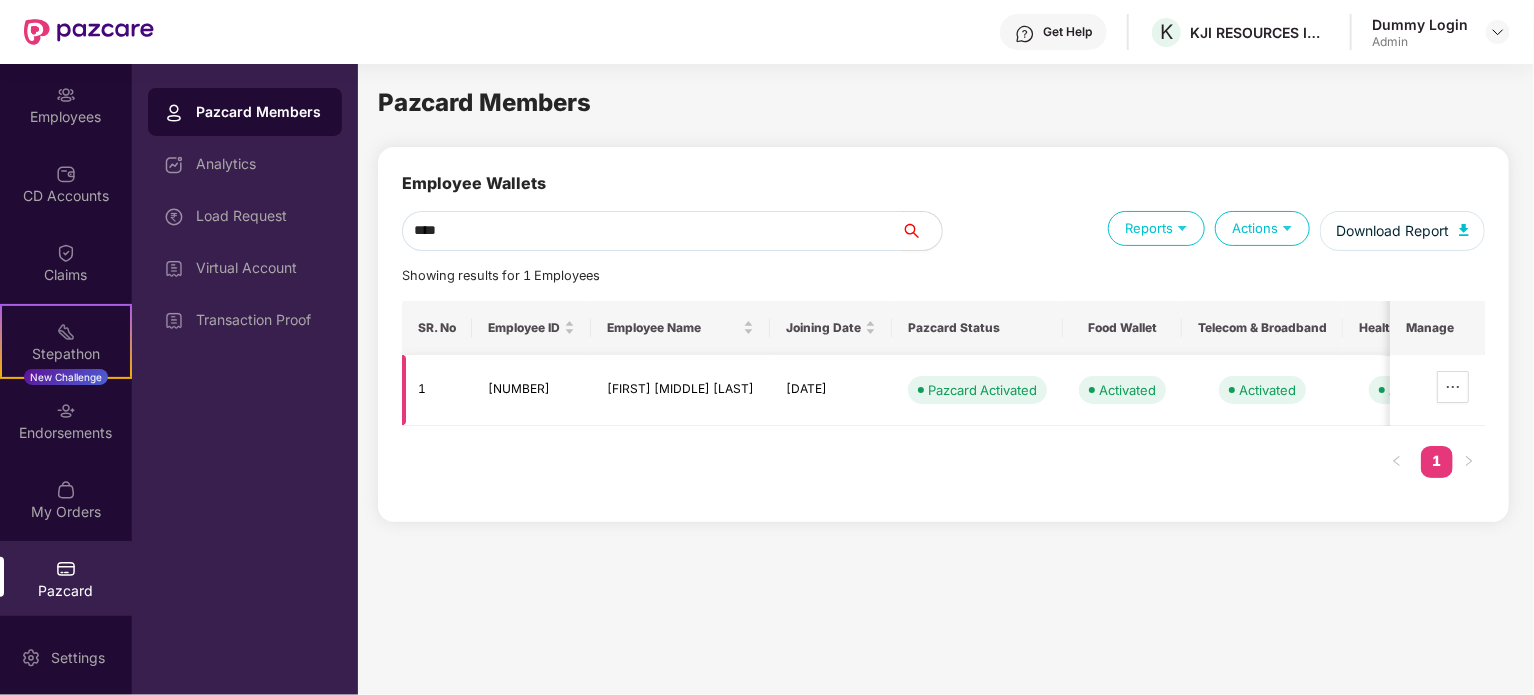 click on "[NUMBER]" at bounding box center [531, 390] 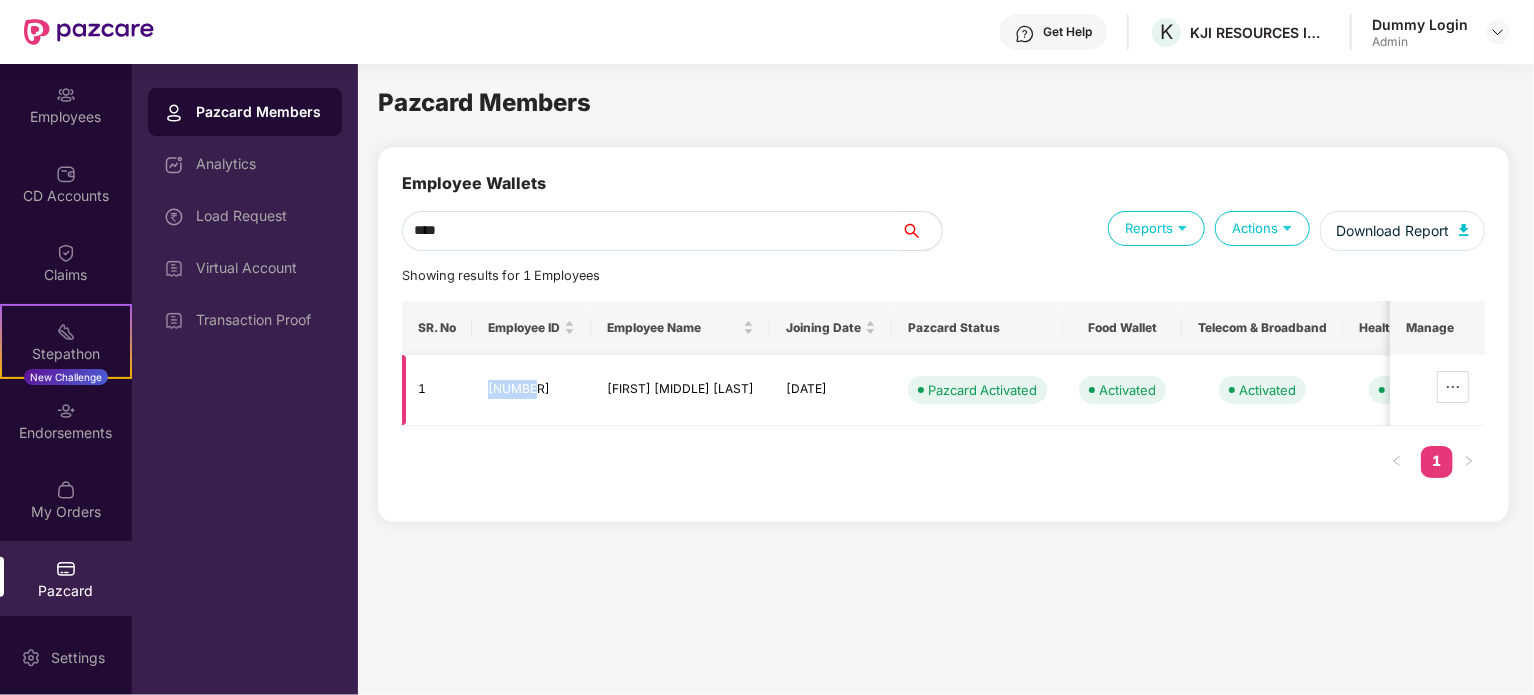 click on "[NUMBER]" at bounding box center (531, 390) 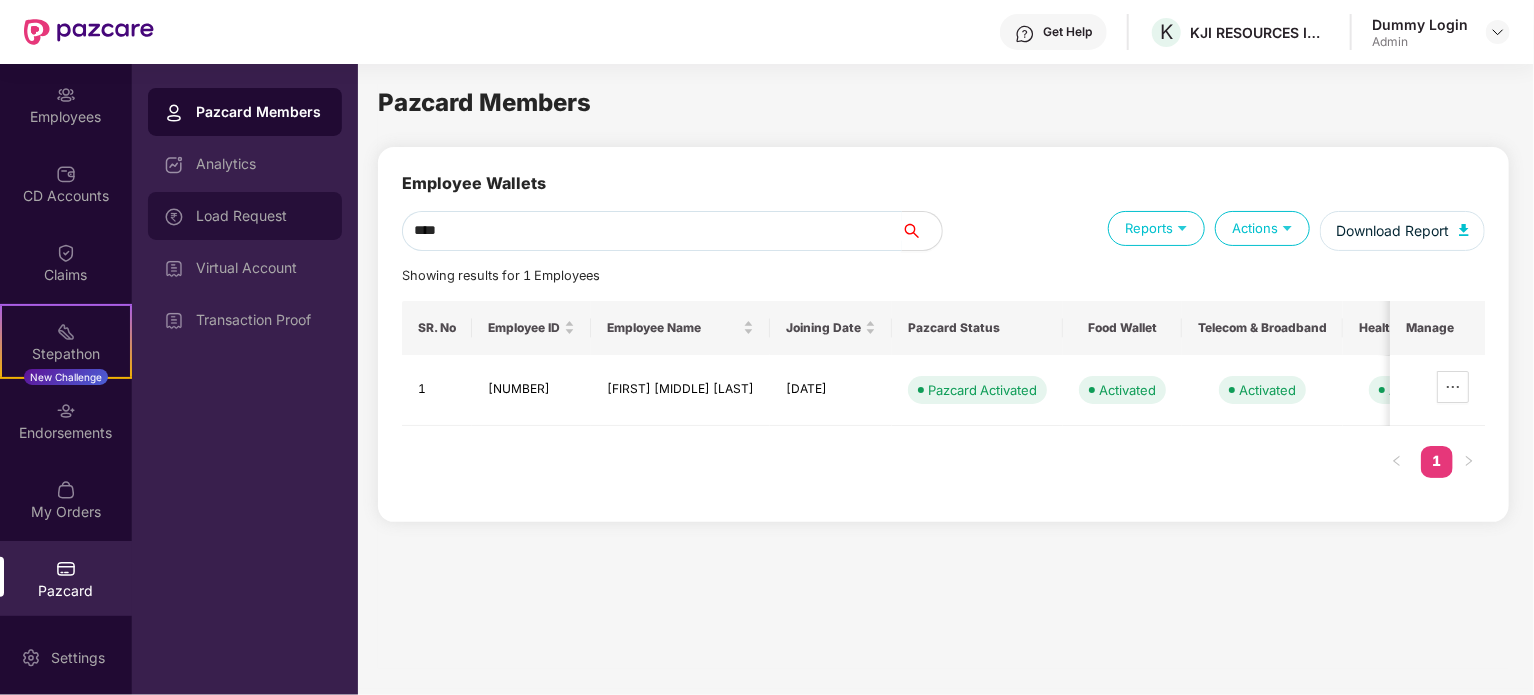 drag, startPoint x: 500, startPoint y: 231, endPoint x: 326, endPoint y: 228, distance: 174.02586 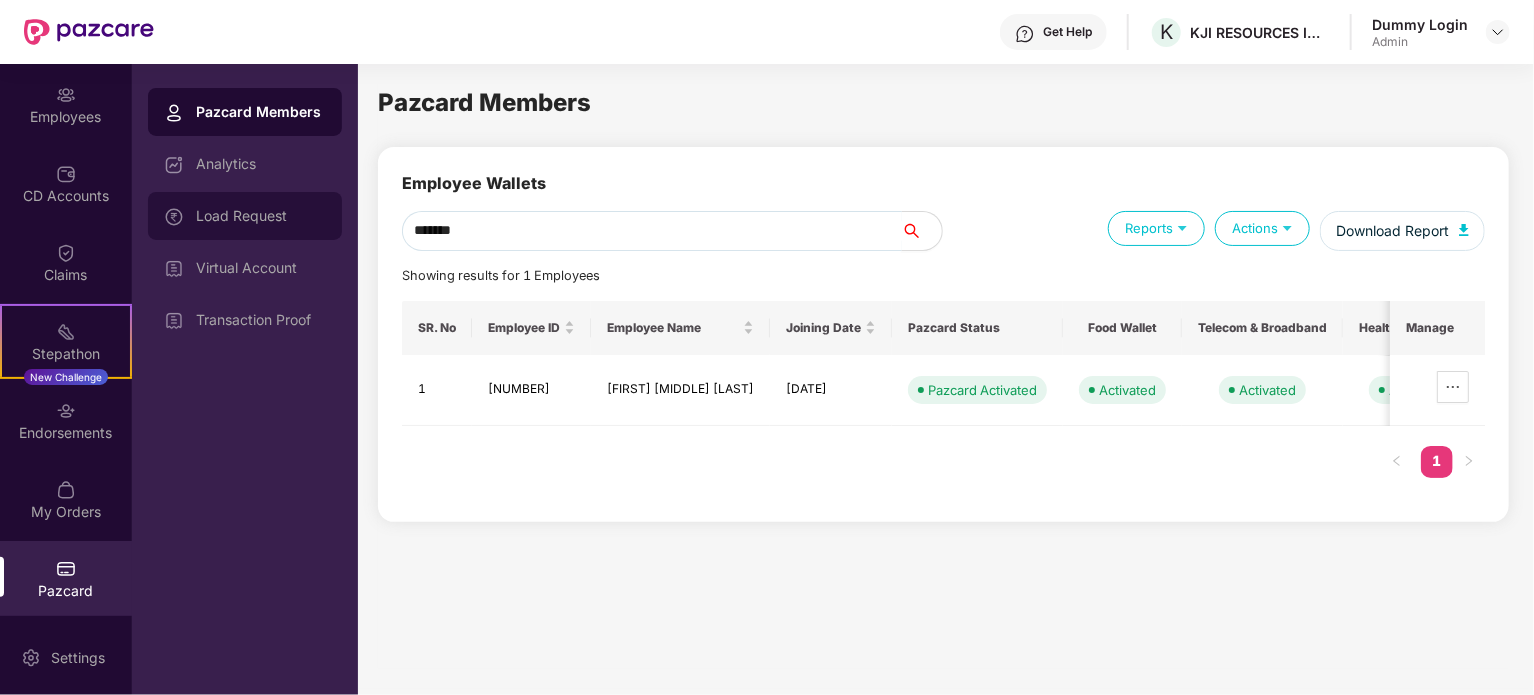 type on "*******" 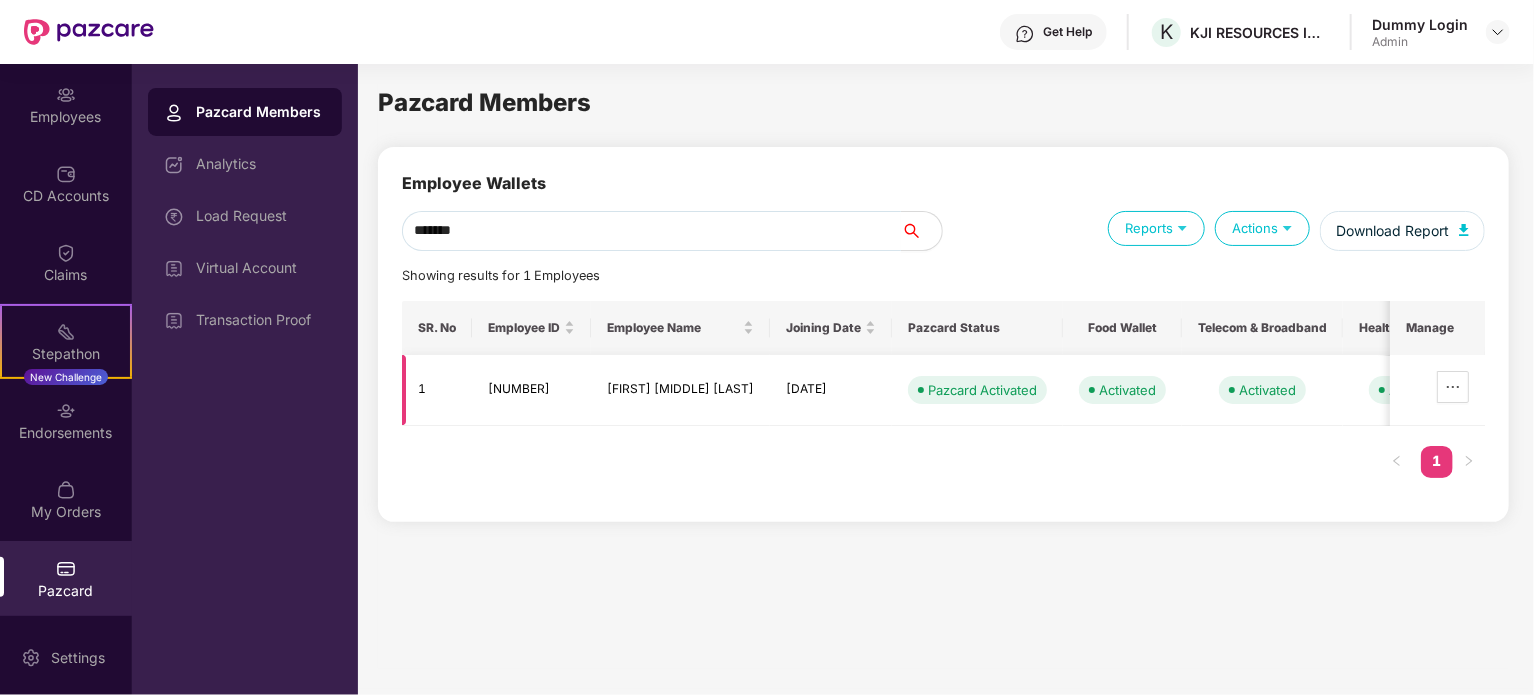 click on "[NUMBER]" at bounding box center (531, 390) 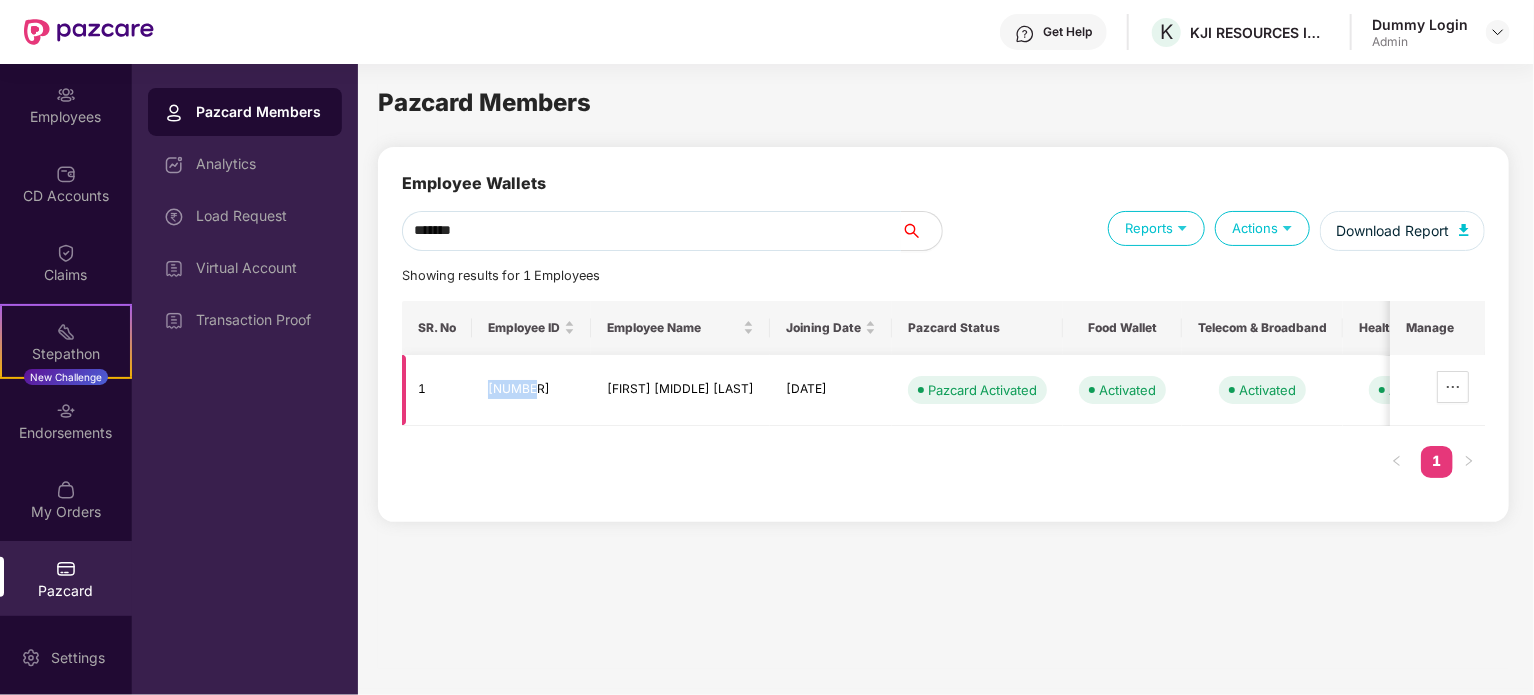 click on "[NUMBER]" at bounding box center (531, 390) 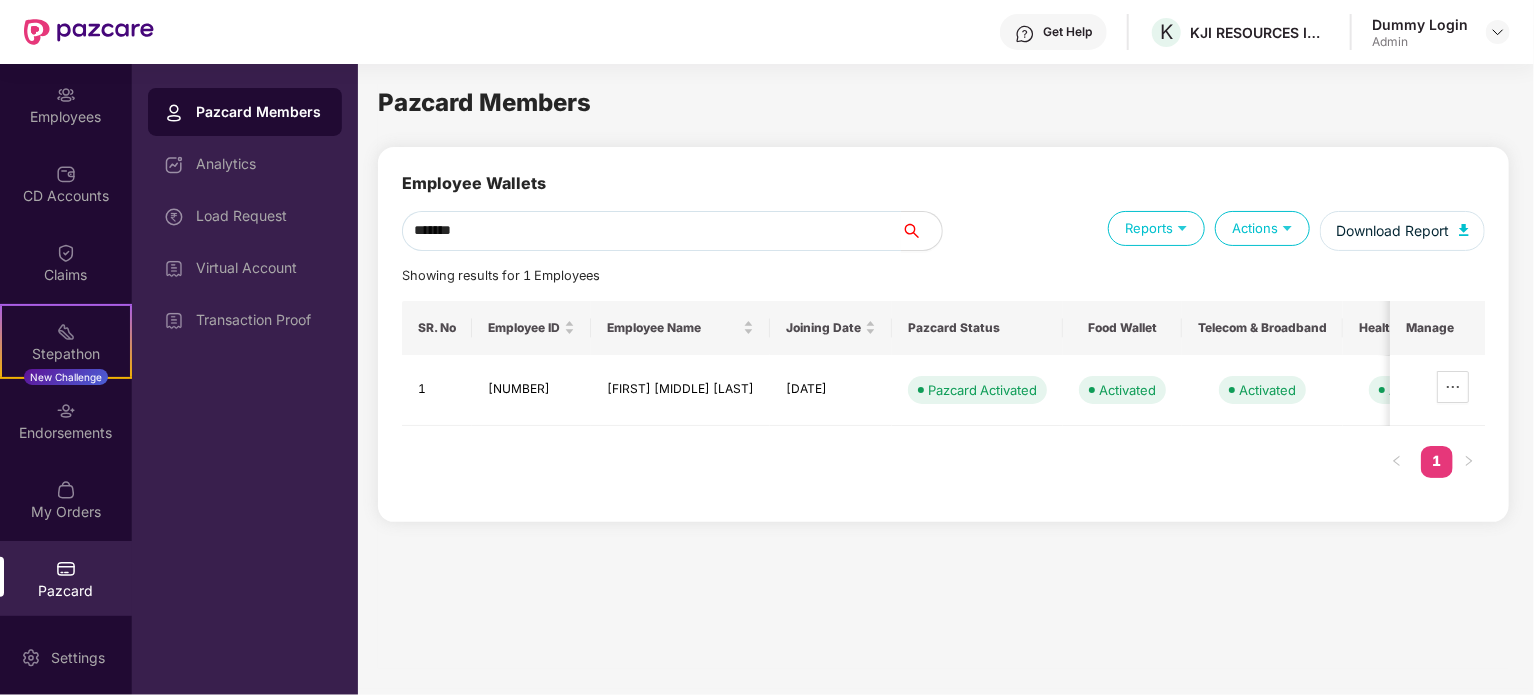 click on "Pazcard Members" at bounding box center (261, 112) 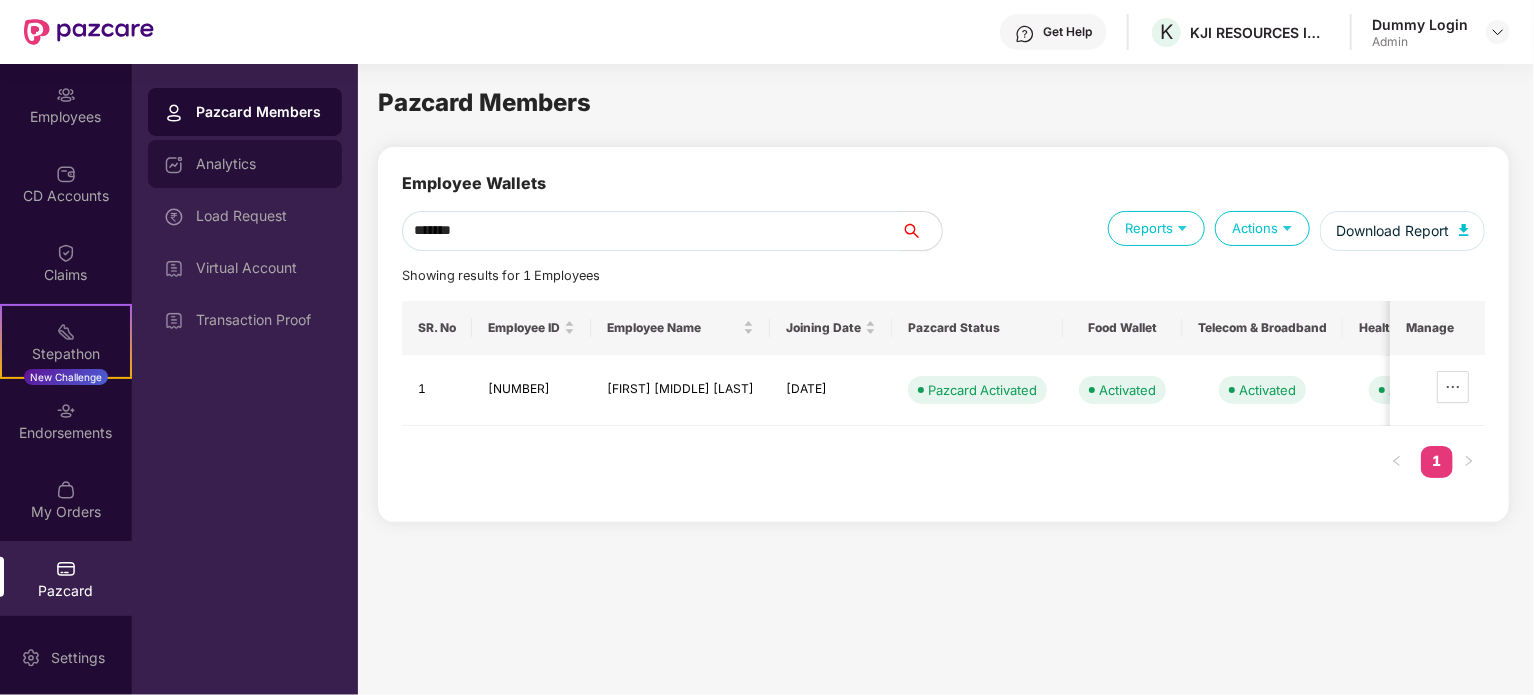 click on "Analytics" at bounding box center (261, 164) 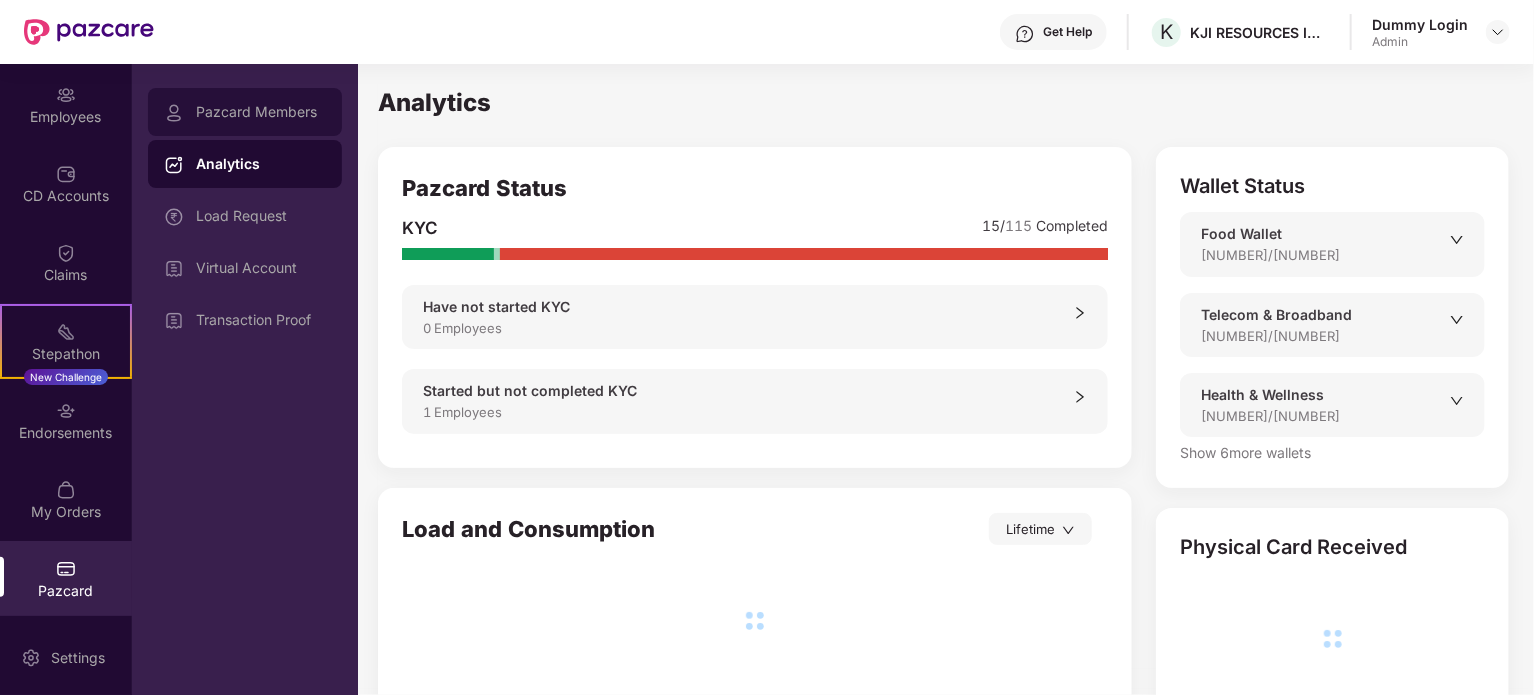 click on "Pazcard Members" at bounding box center [261, 112] 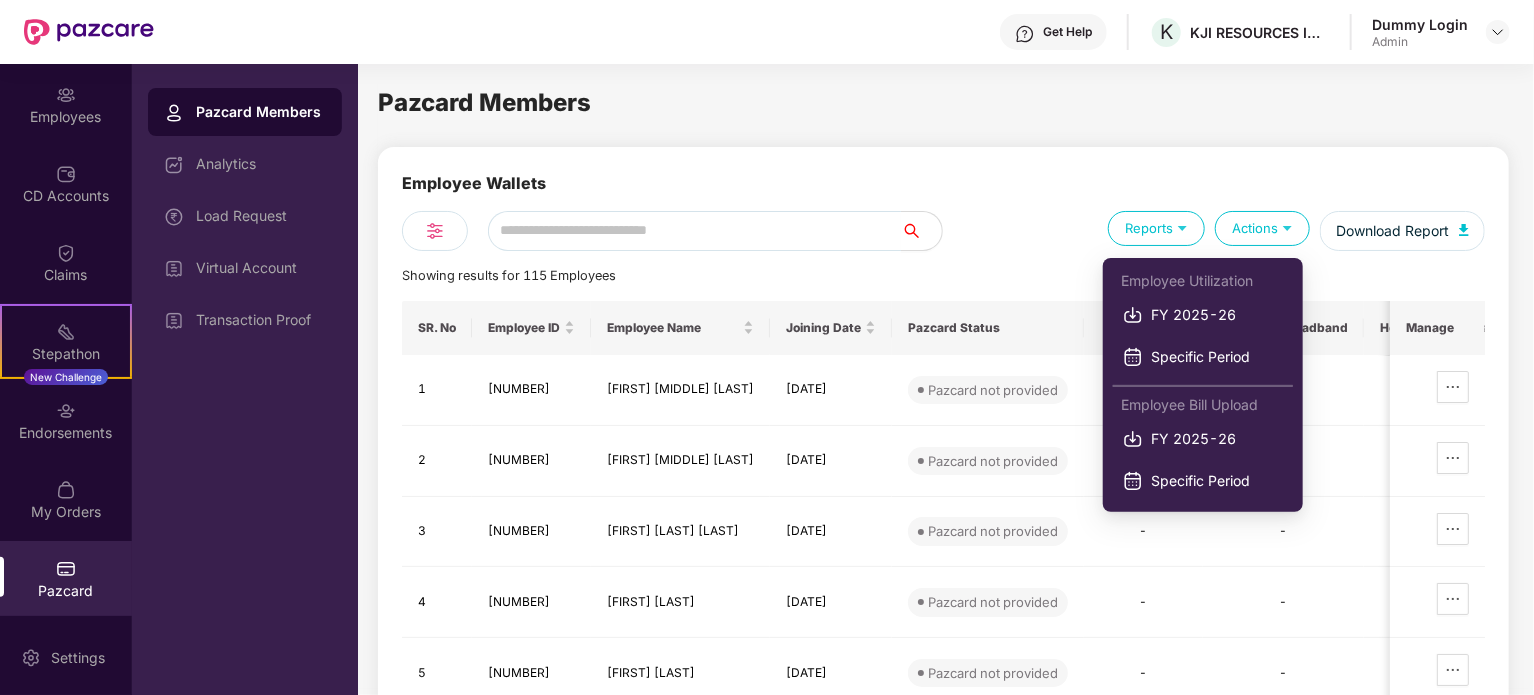 click on "Reports" at bounding box center (1156, 228) 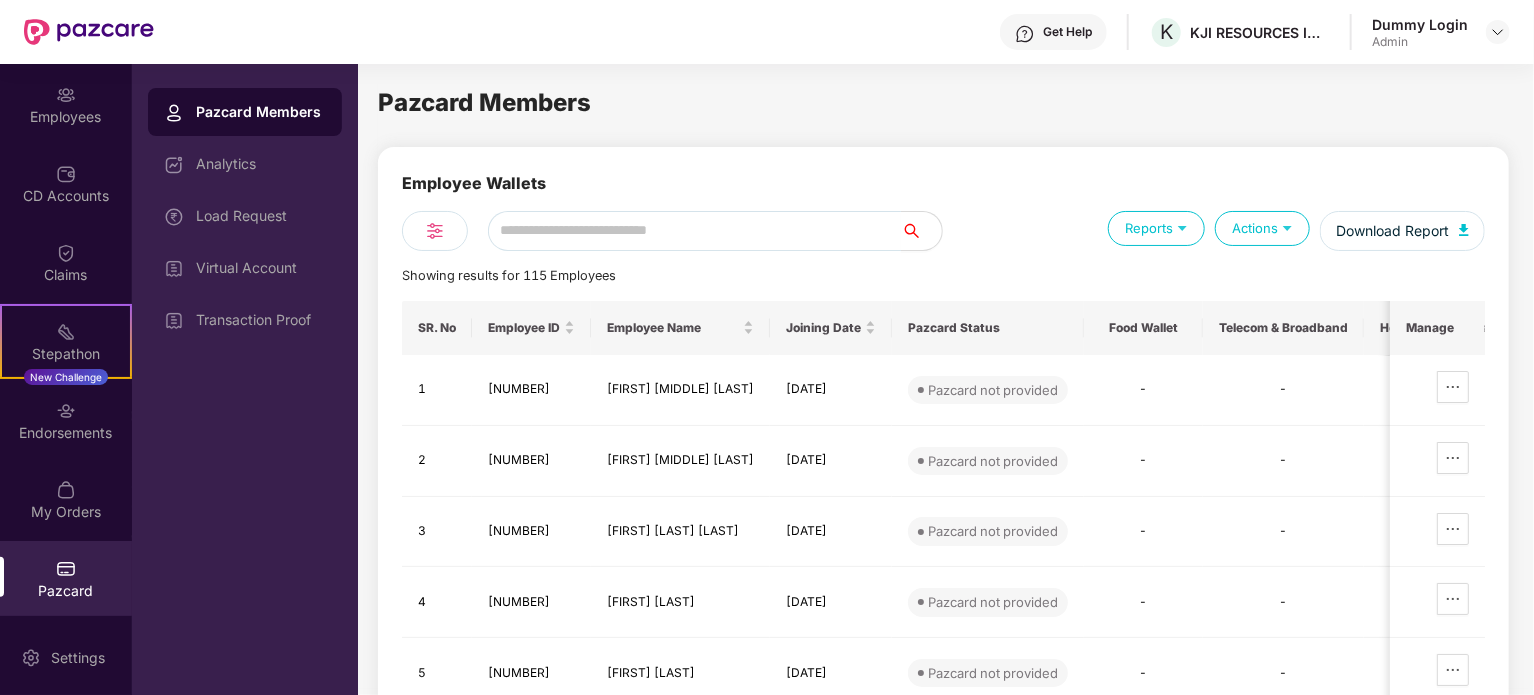 click at bounding box center (1287, 227) 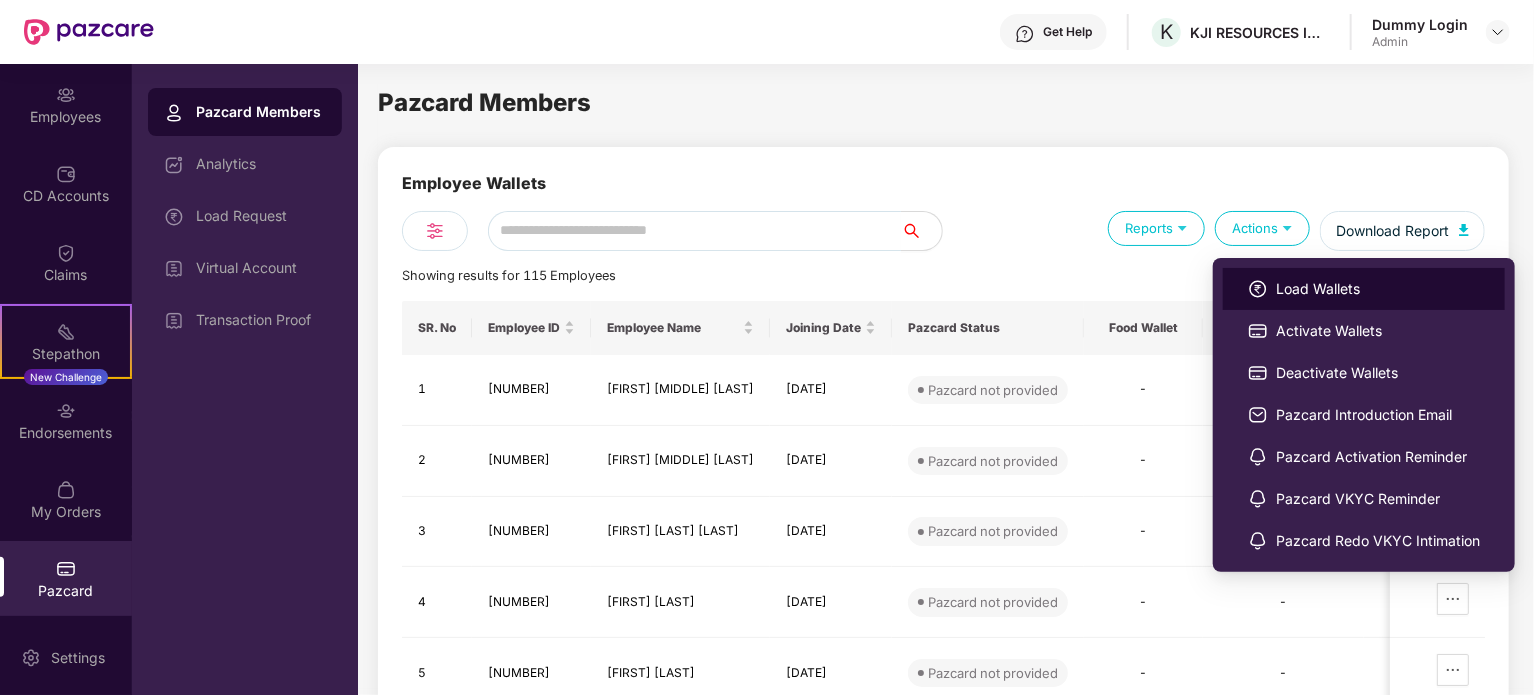 click on "Load Wallets" at bounding box center [1378, 289] 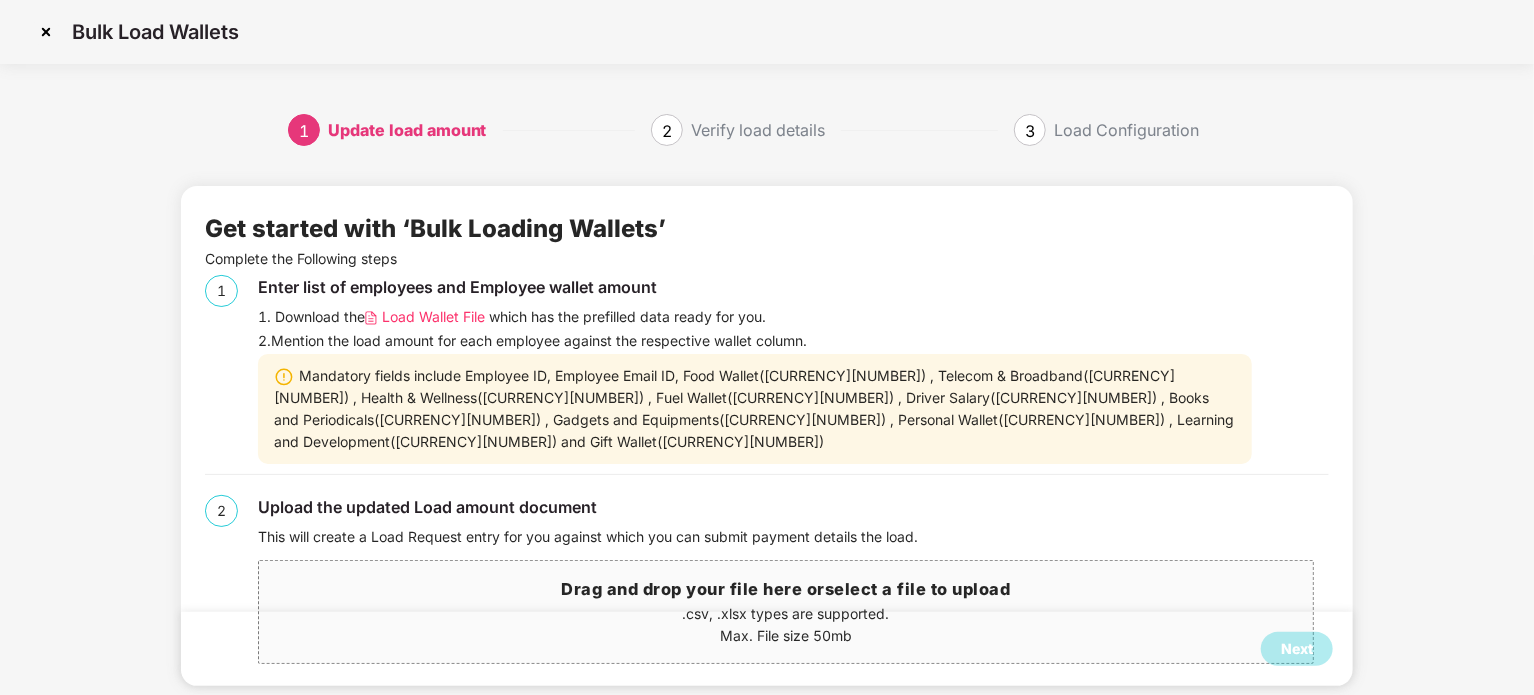 click on "Load Wallet File" at bounding box center [433, 317] 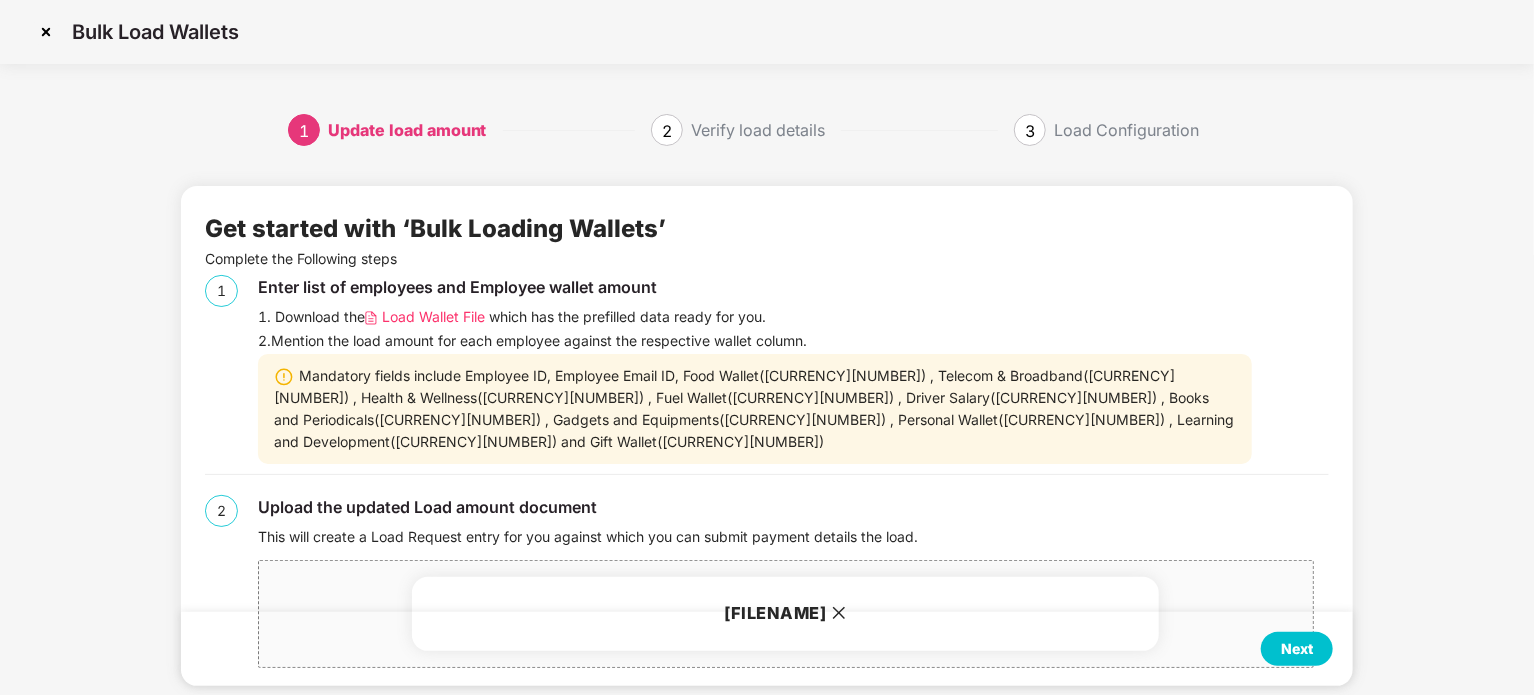 click on "Next" at bounding box center (1297, 649) 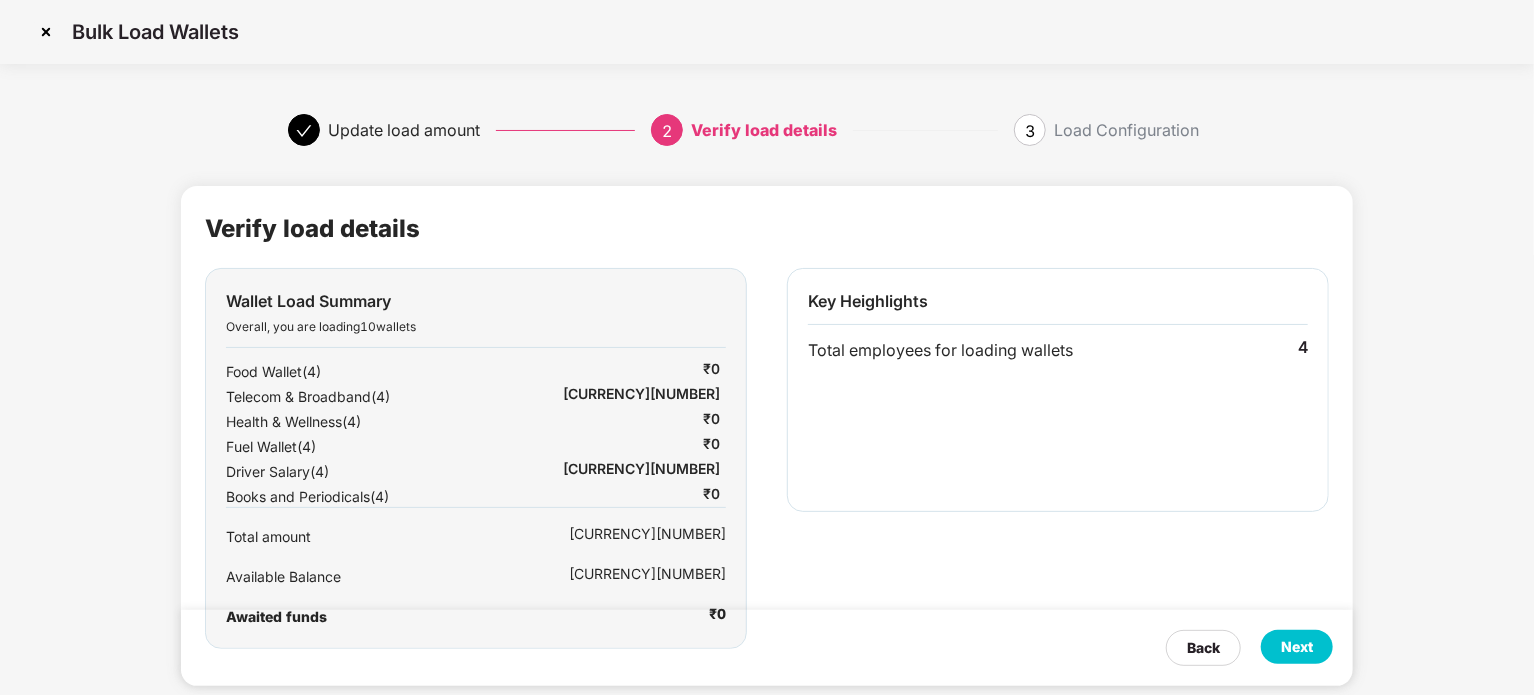 click on "Next" at bounding box center (1297, 647) 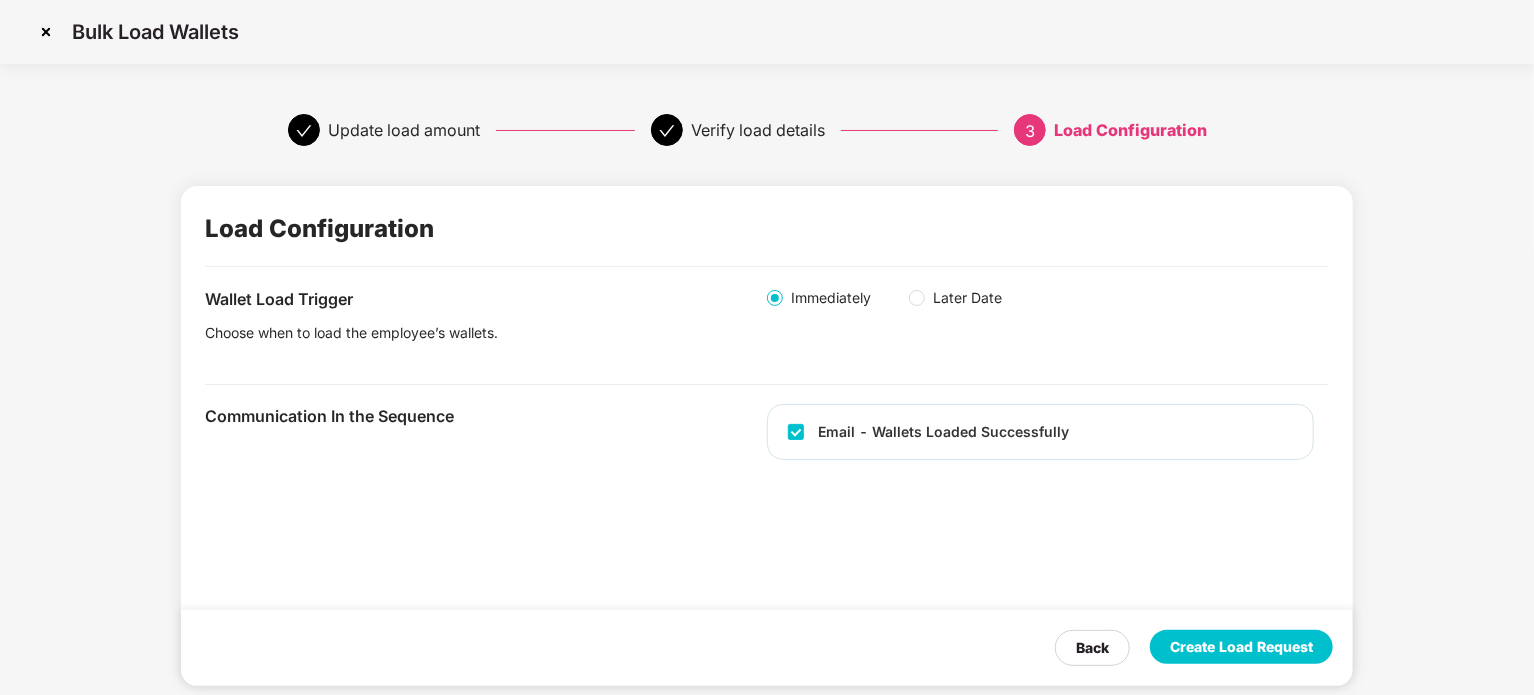 click on "Create Load Request" at bounding box center (1241, 647) 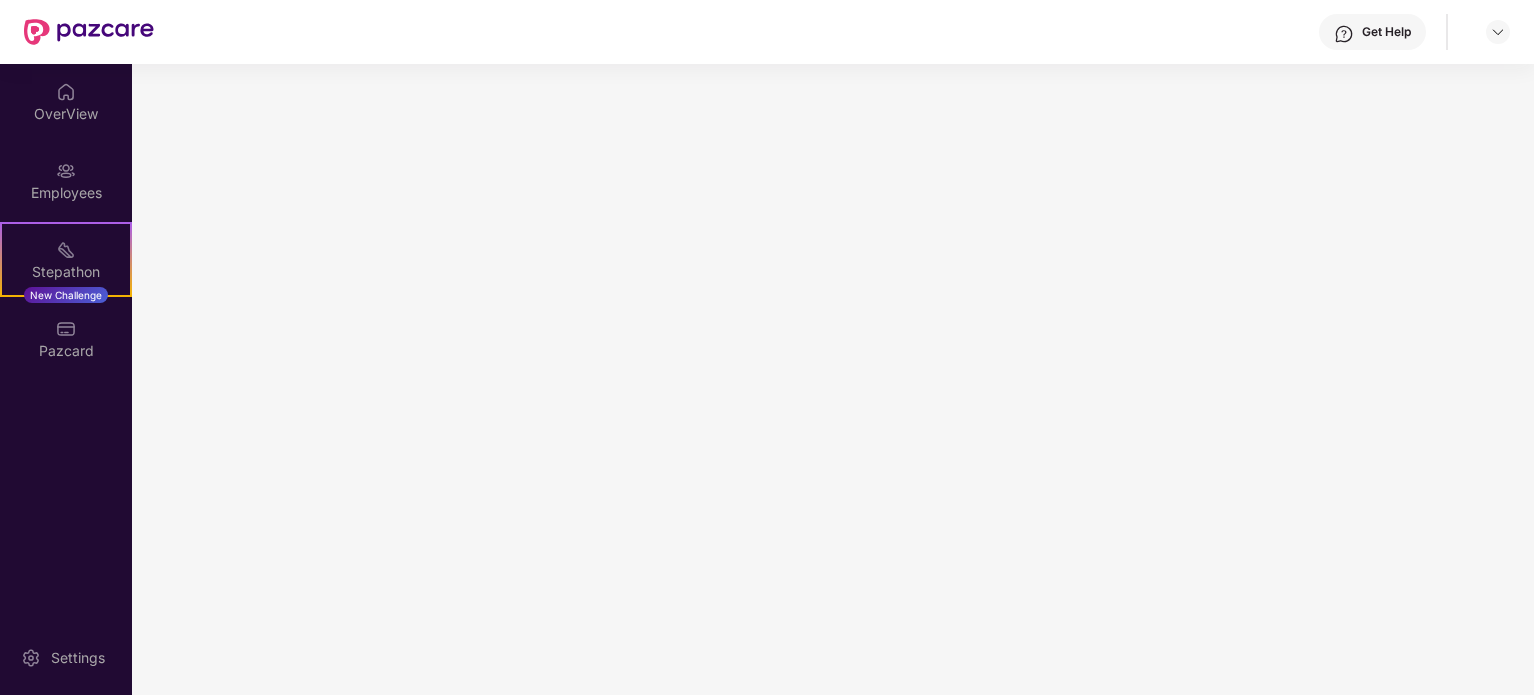 scroll, scrollTop: 0, scrollLeft: 0, axis: both 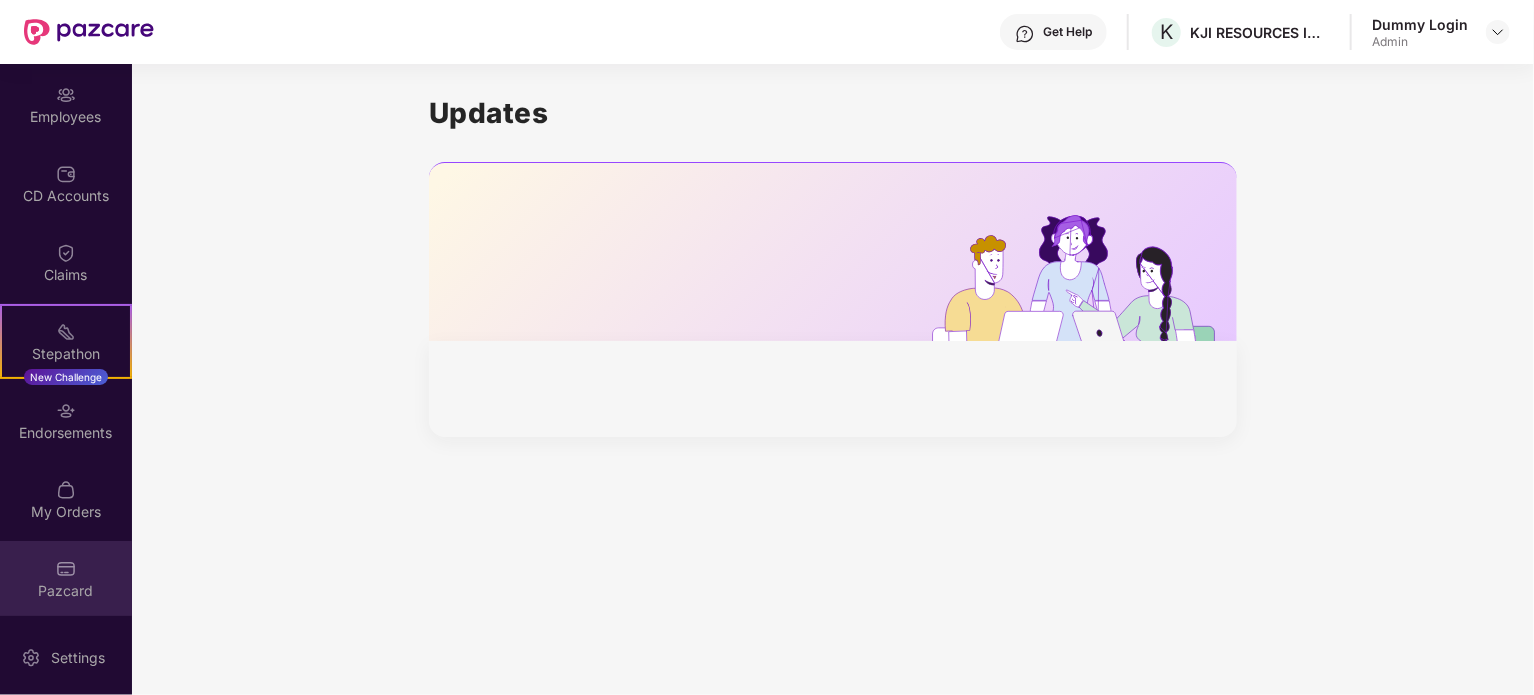 click on "Pazcard" at bounding box center (66, 591) 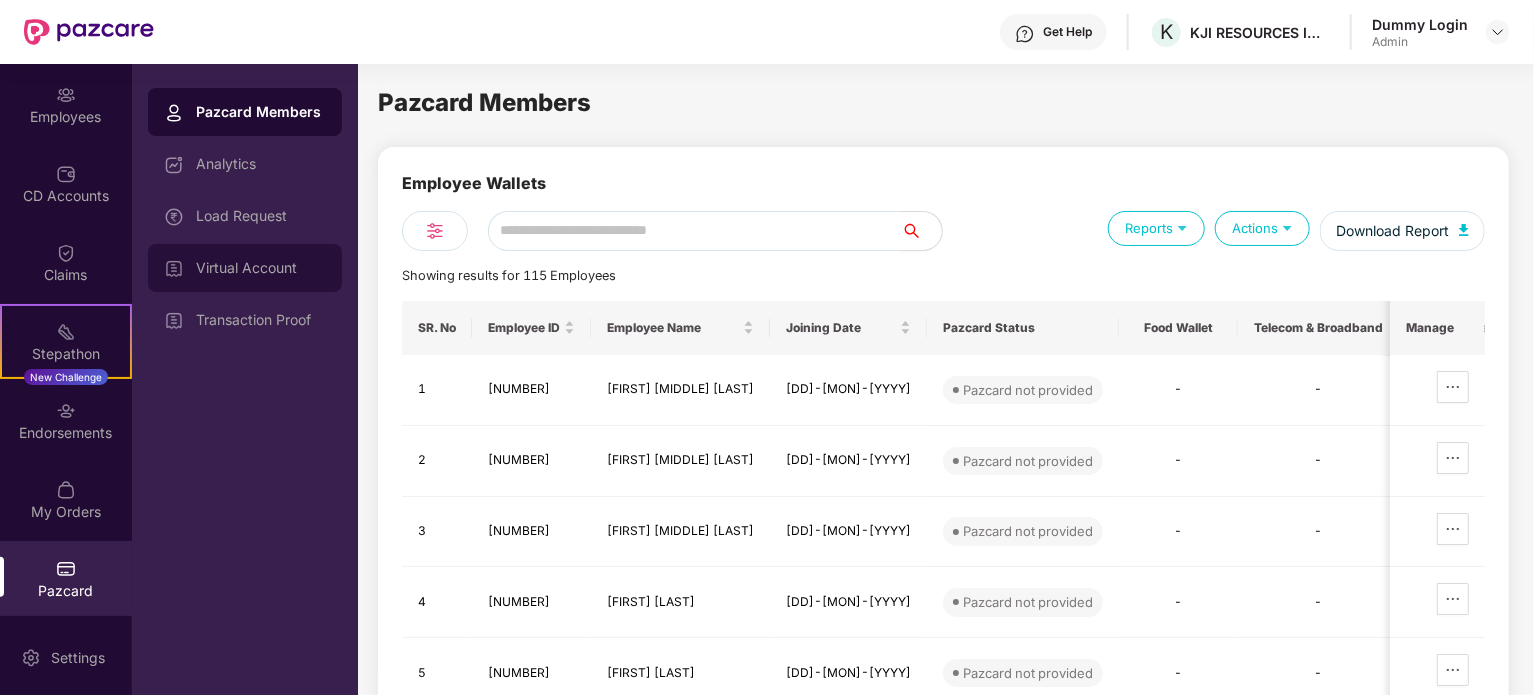 click on "Virtual Account" at bounding box center [261, 268] 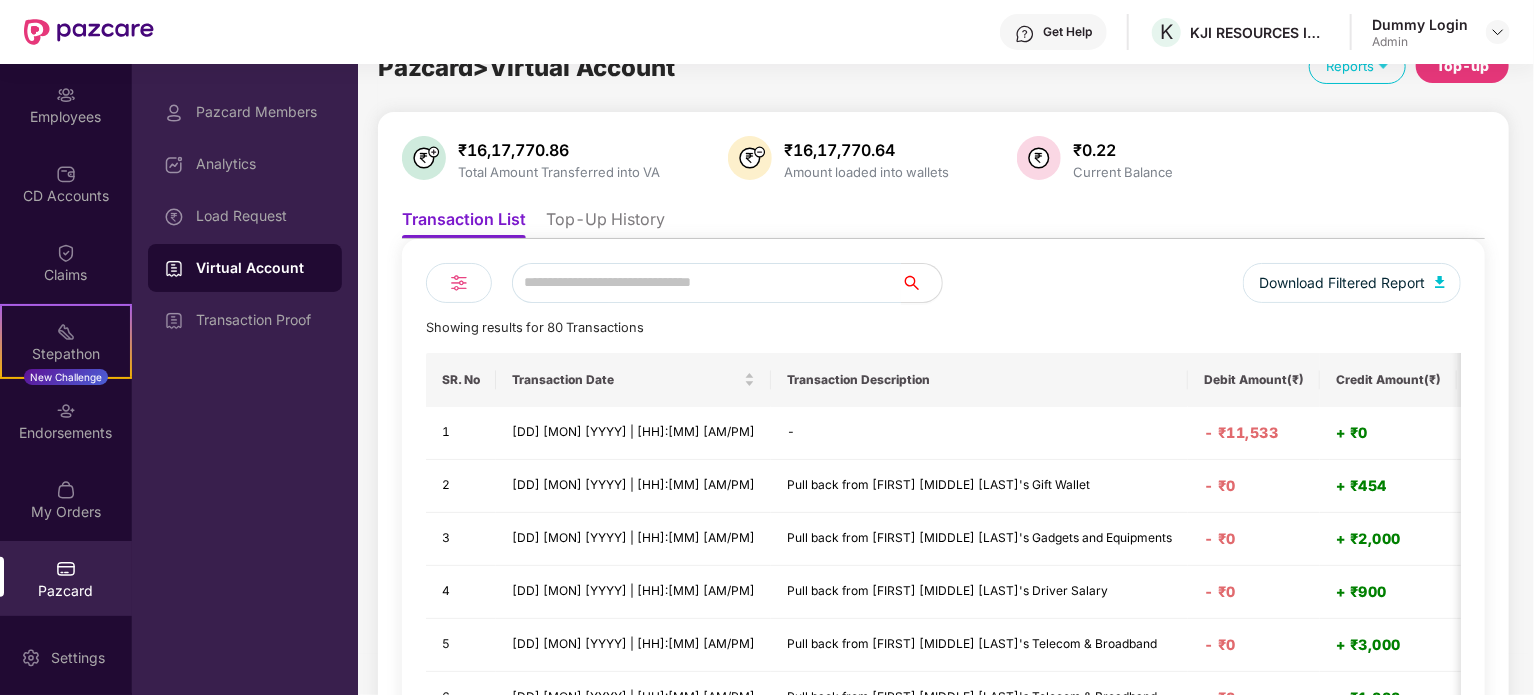 scroll, scrollTop: 0, scrollLeft: 0, axis: both 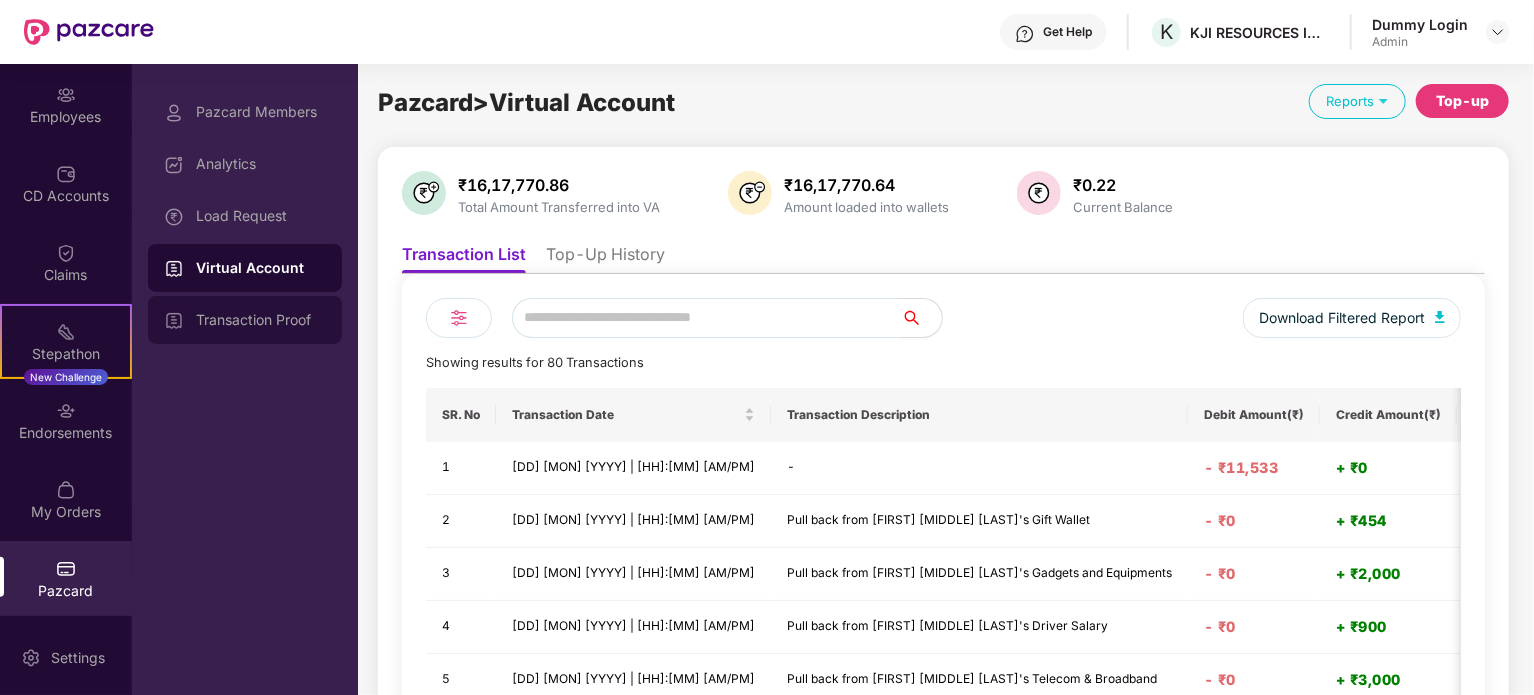 click on "Transaction Proof" at bounding box center [261, 320] 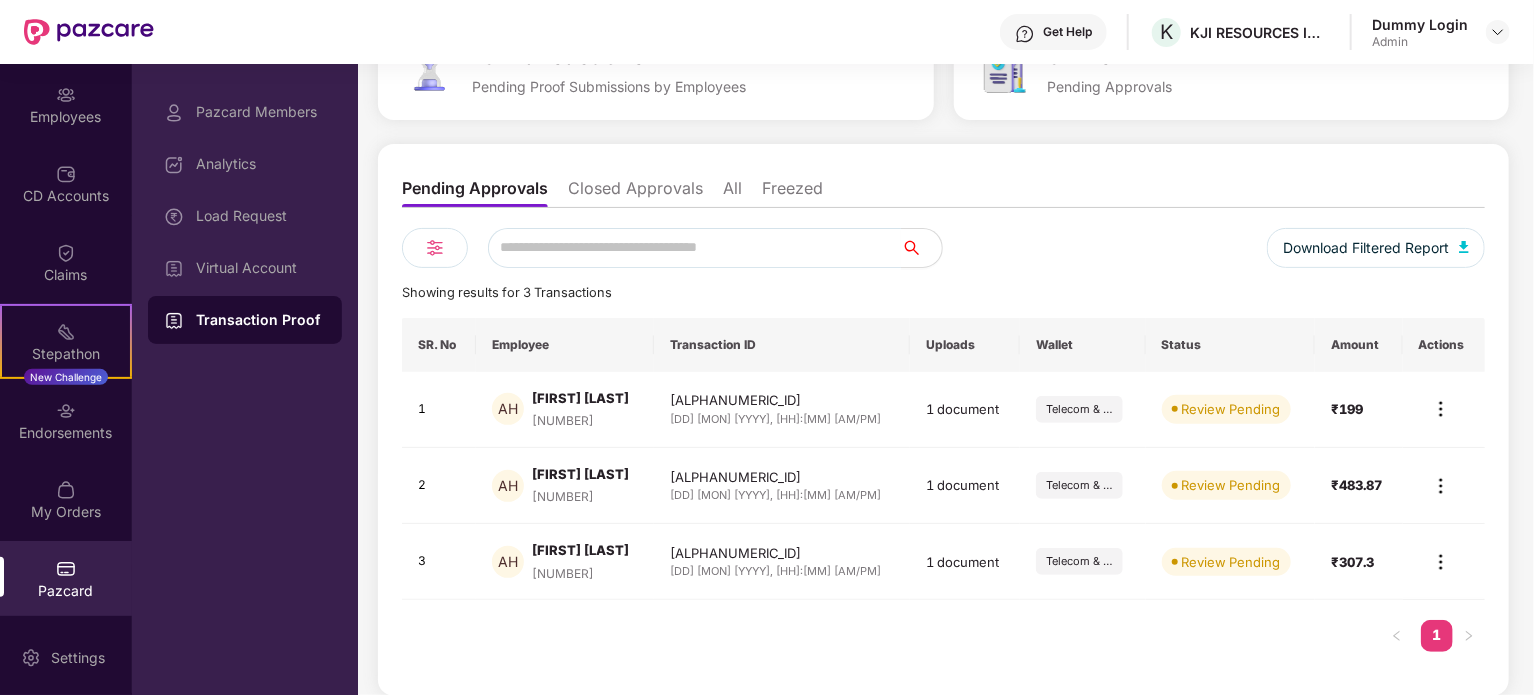 scroll, scrollTop: 0, scrollLeft: 0, axis: both 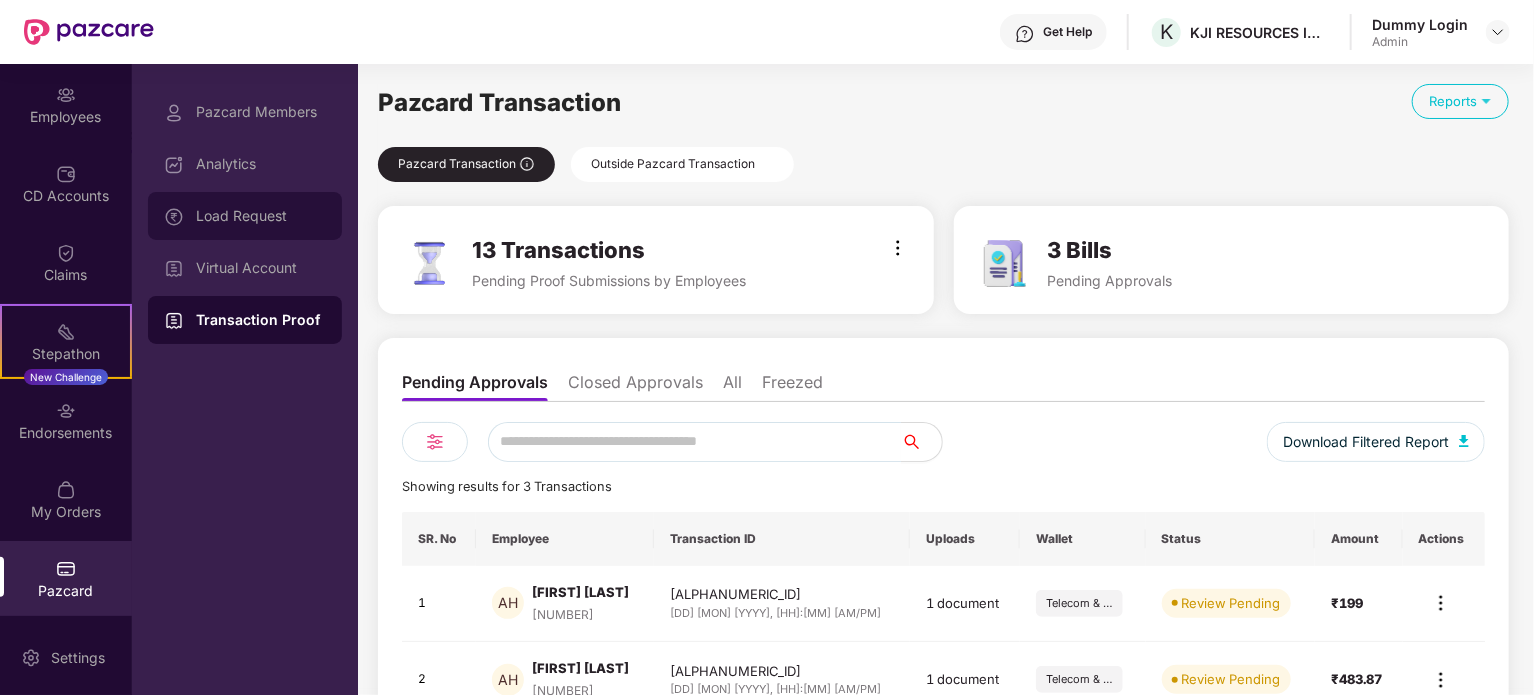 click on "Load Request" at bounding box center (261, 216) 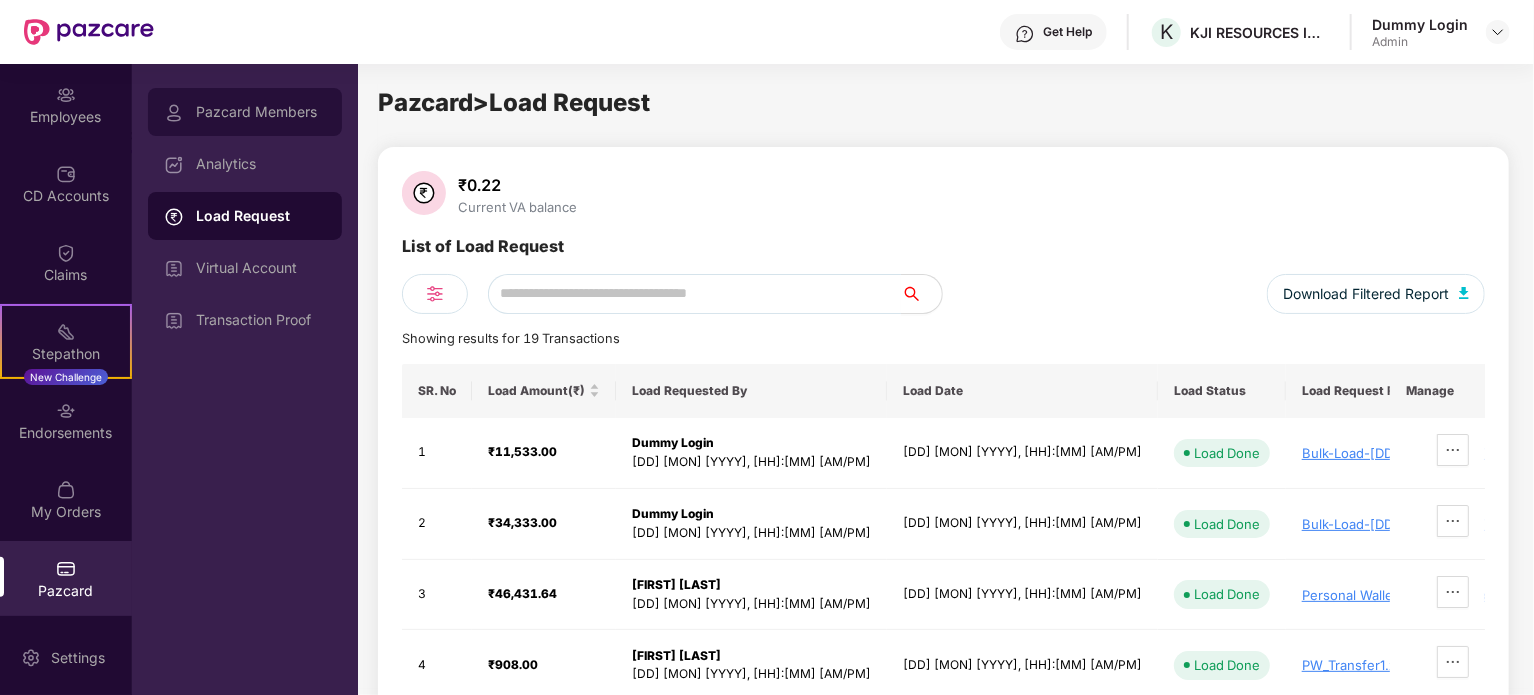 click on "Pazcard Members" at bounding box center (261, 112) 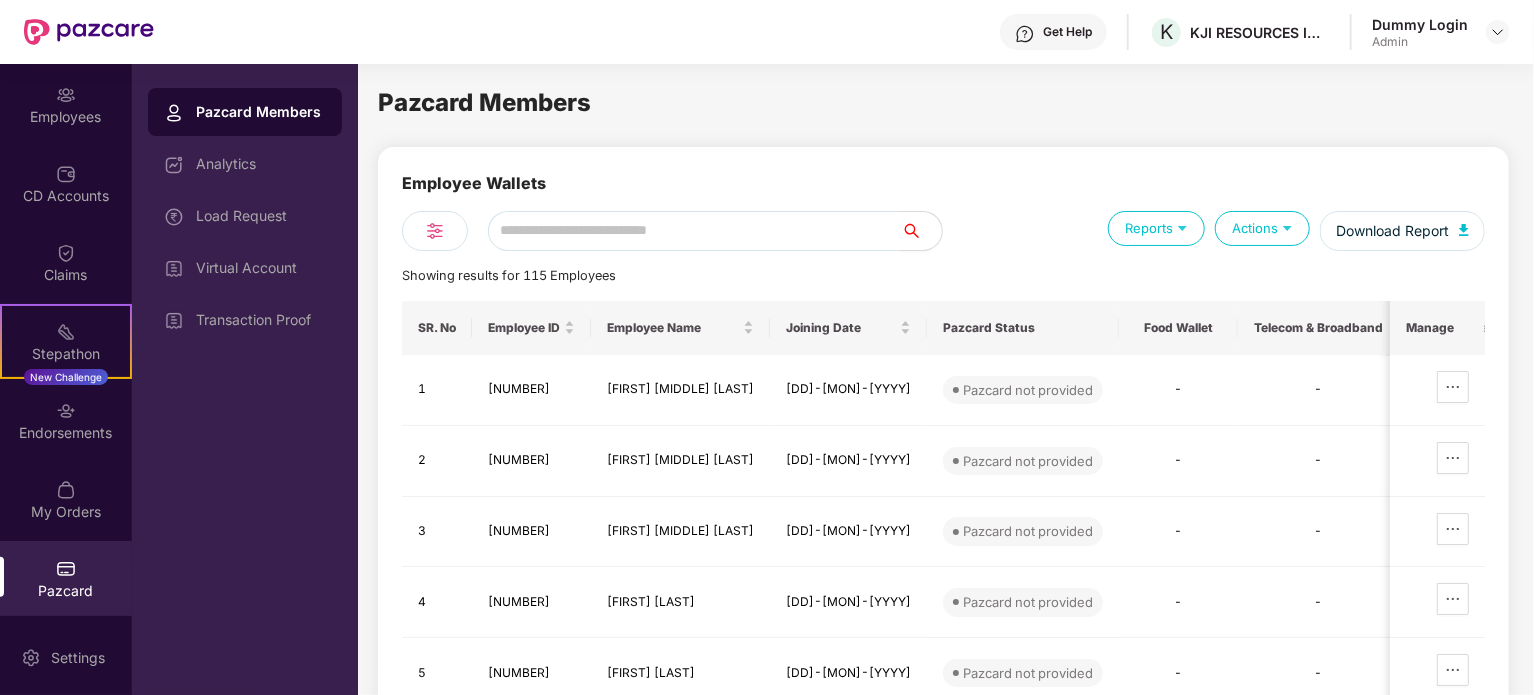 click on "Reports" at bounding box center [1156, 228] 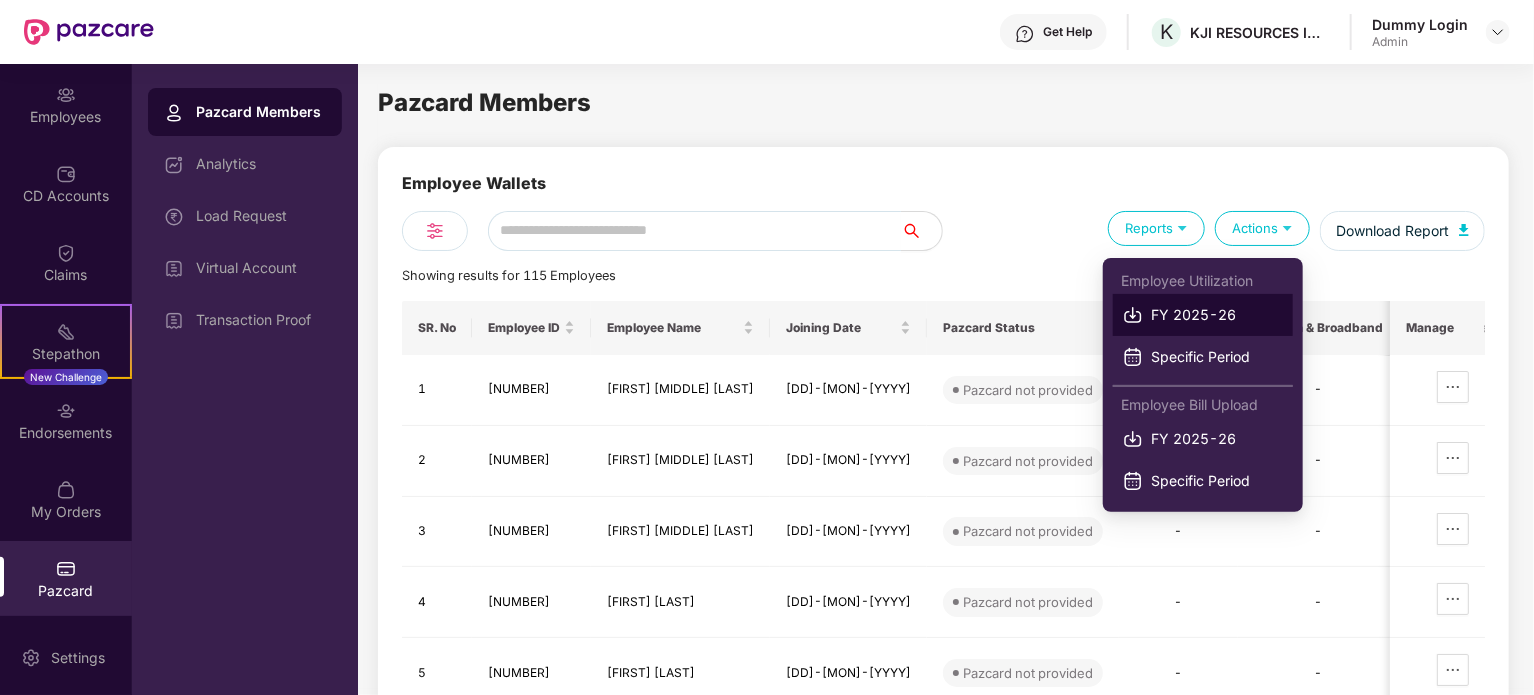 click on "FY 2025-26" at bounding box center [1217, 315] 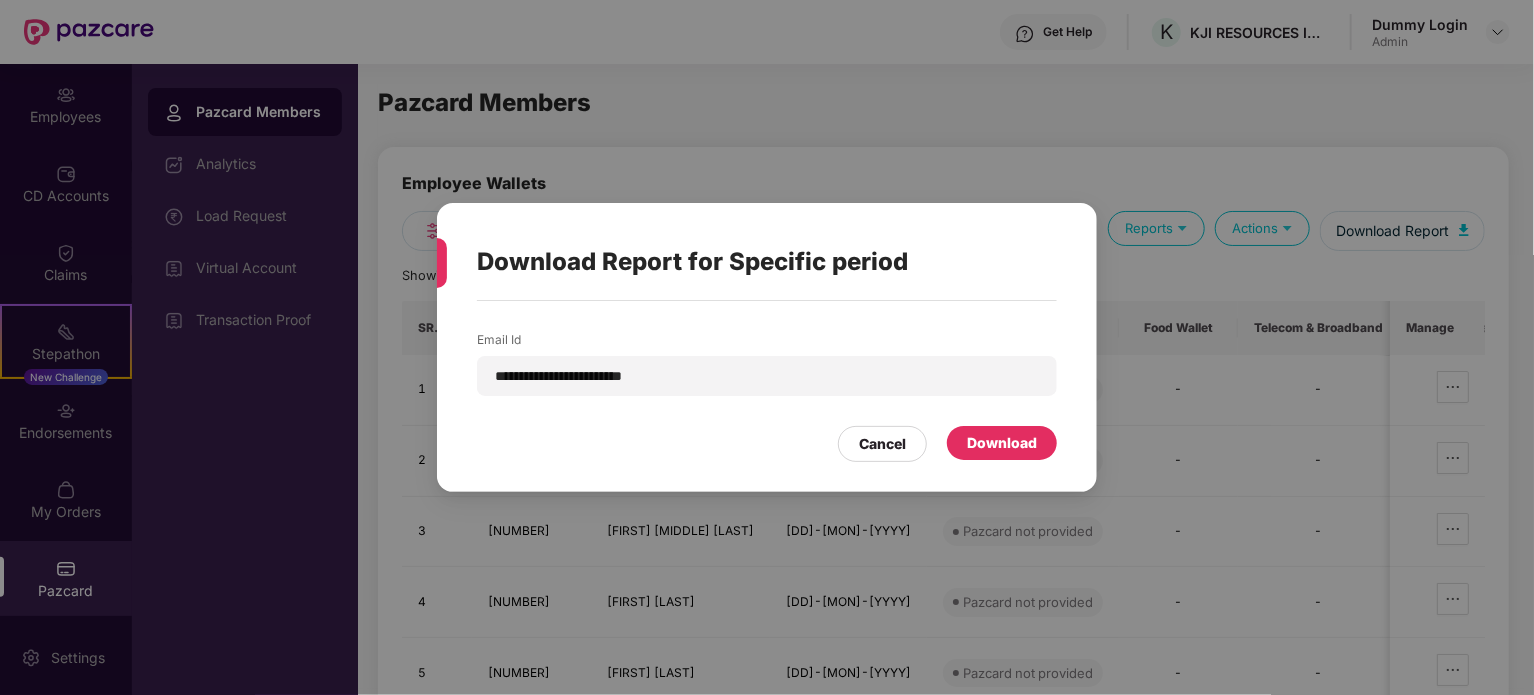click on "Download" at bounding box center (1002, 443) 